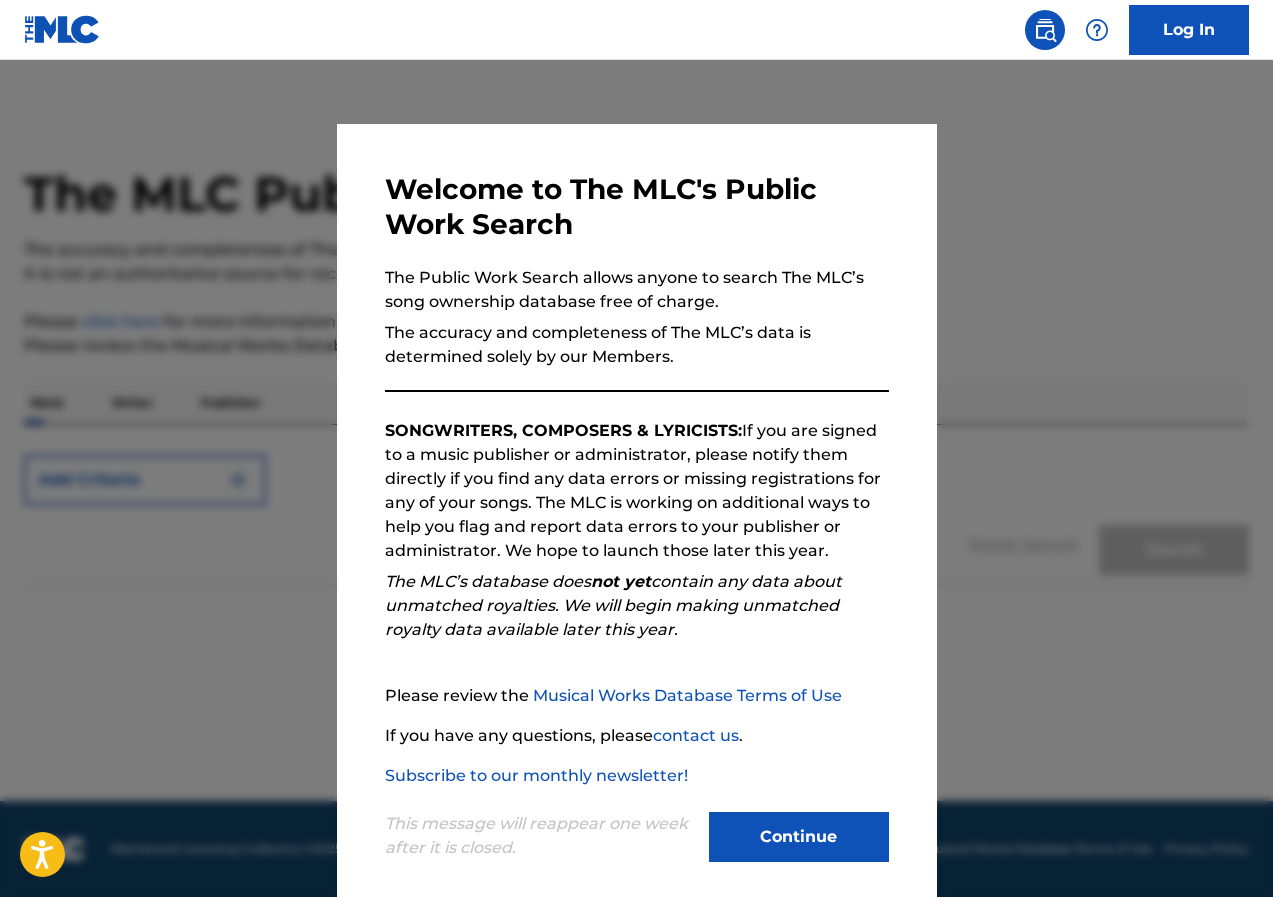 scroll, scrollTop: 0, scrollLeft: 0, axis: both 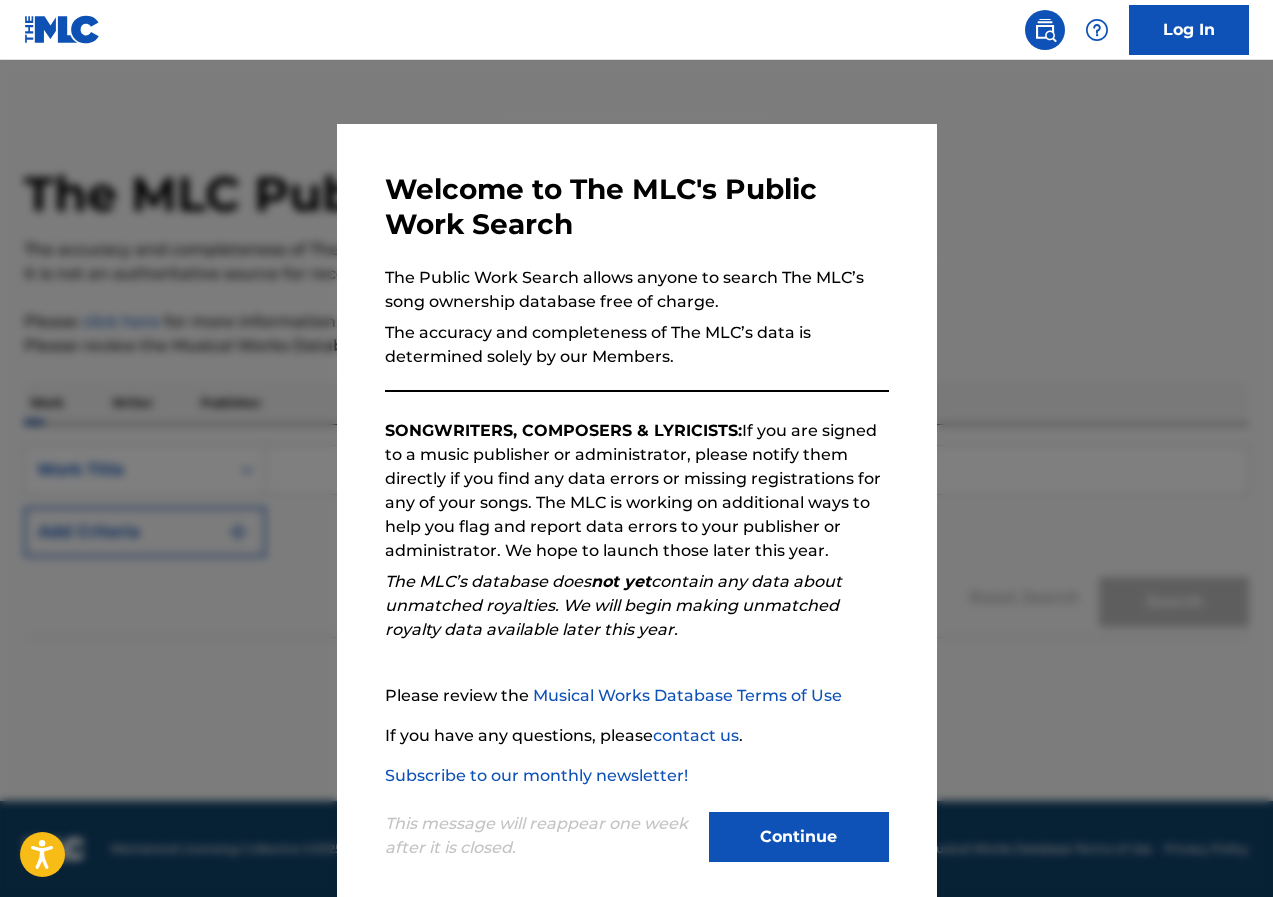 click on "Continue" at bounding box center (799, 837) 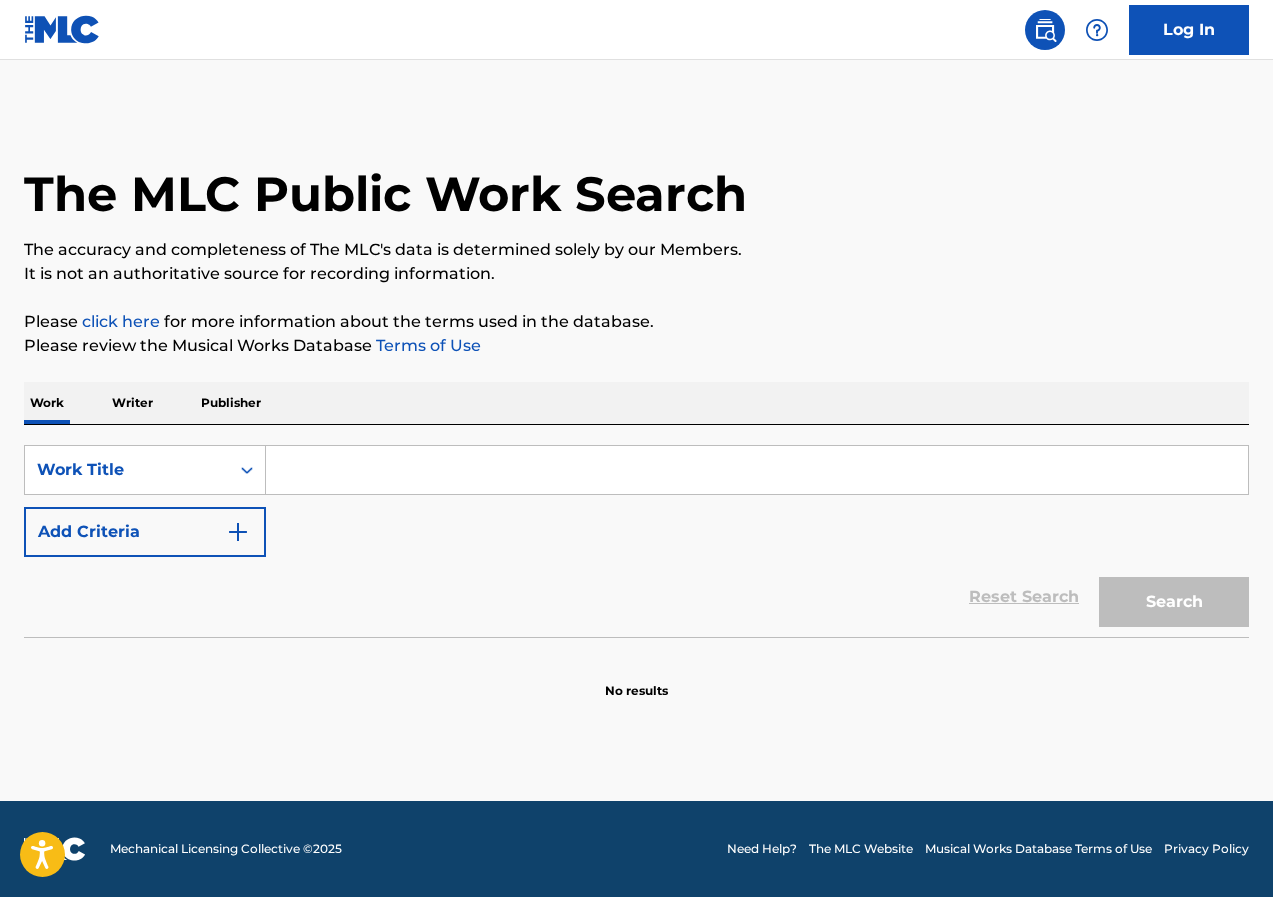 click on "Search" at bounding box center [1169, 597] 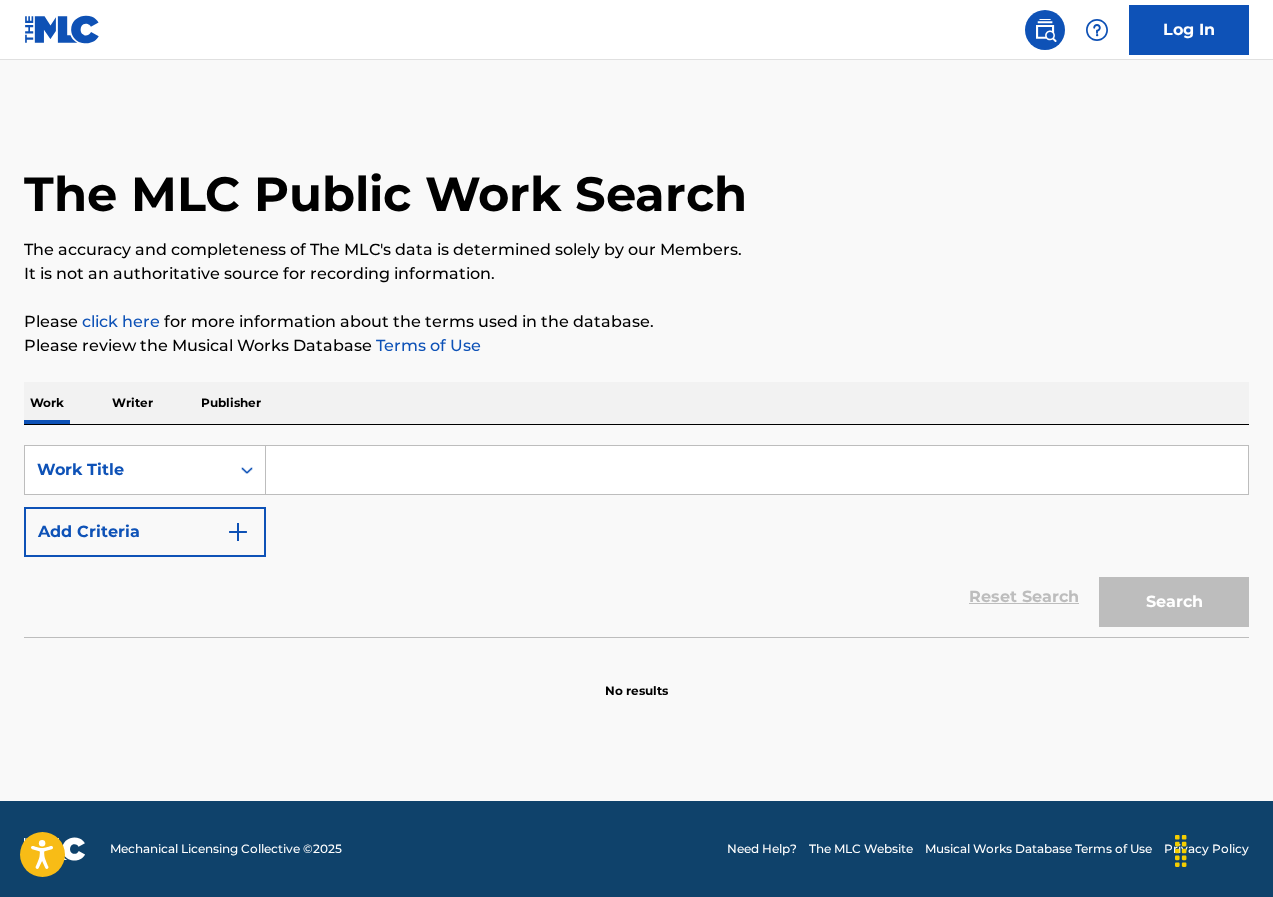 click at bounding box center (757, 470) 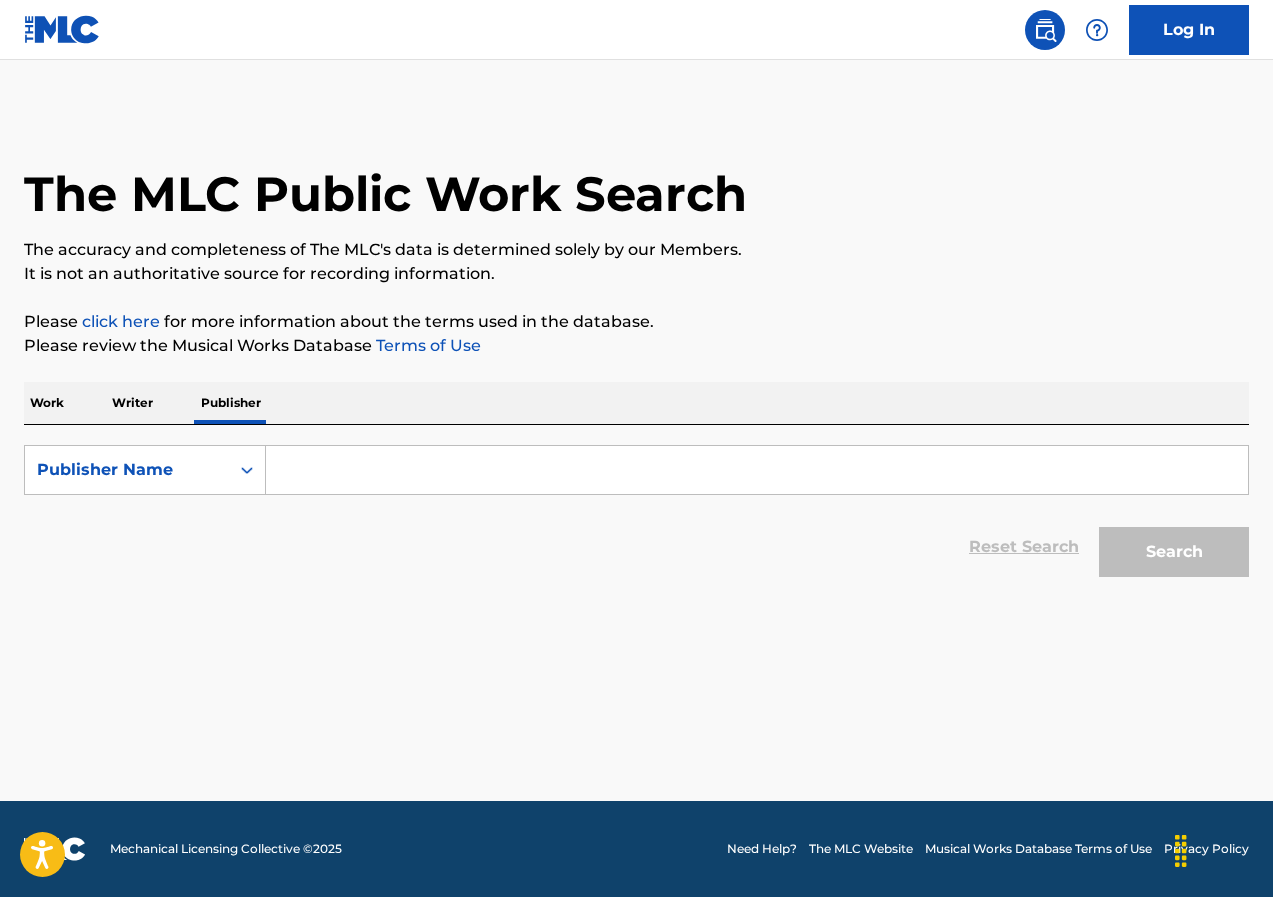 click at bounding box center (757, 470) 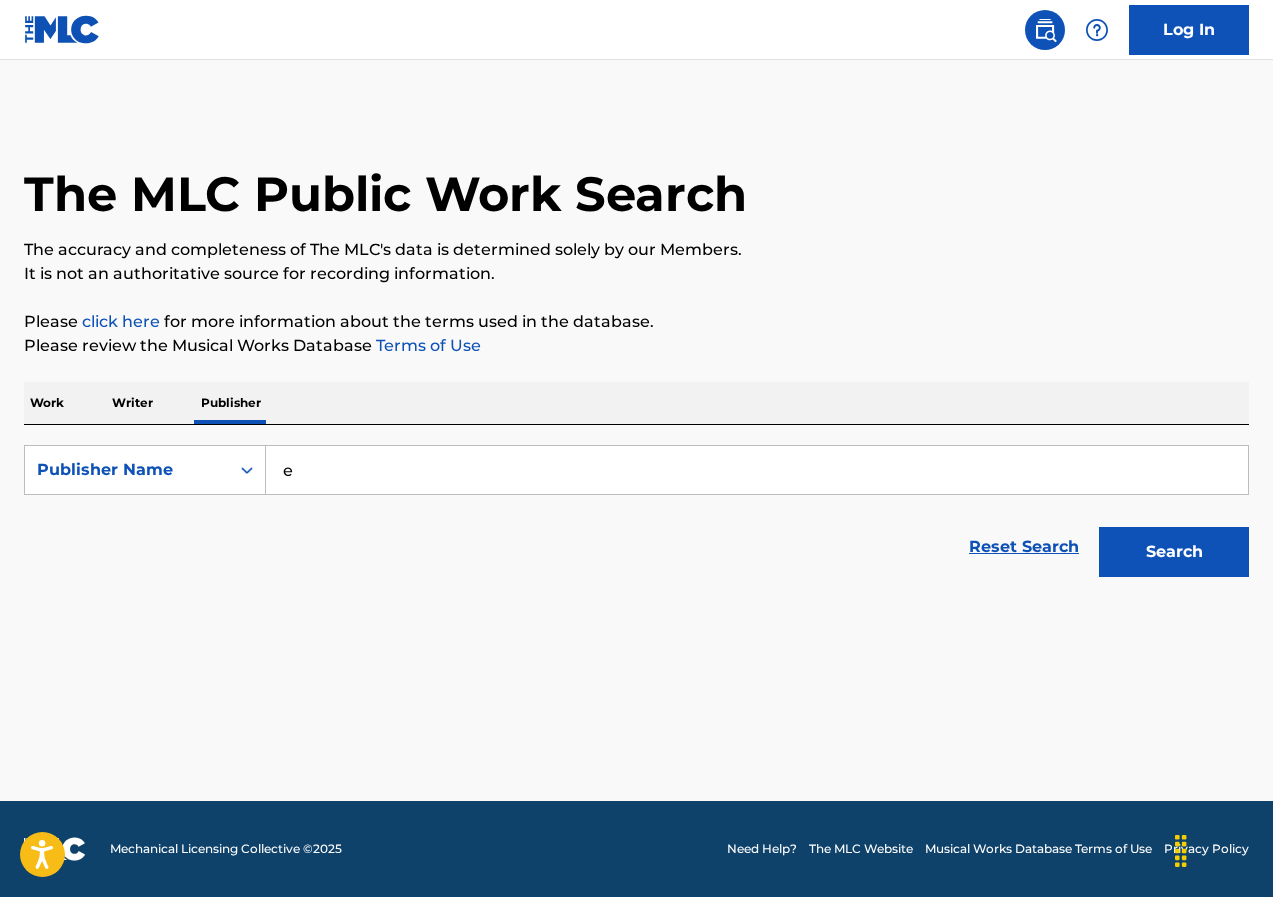 type on "e" 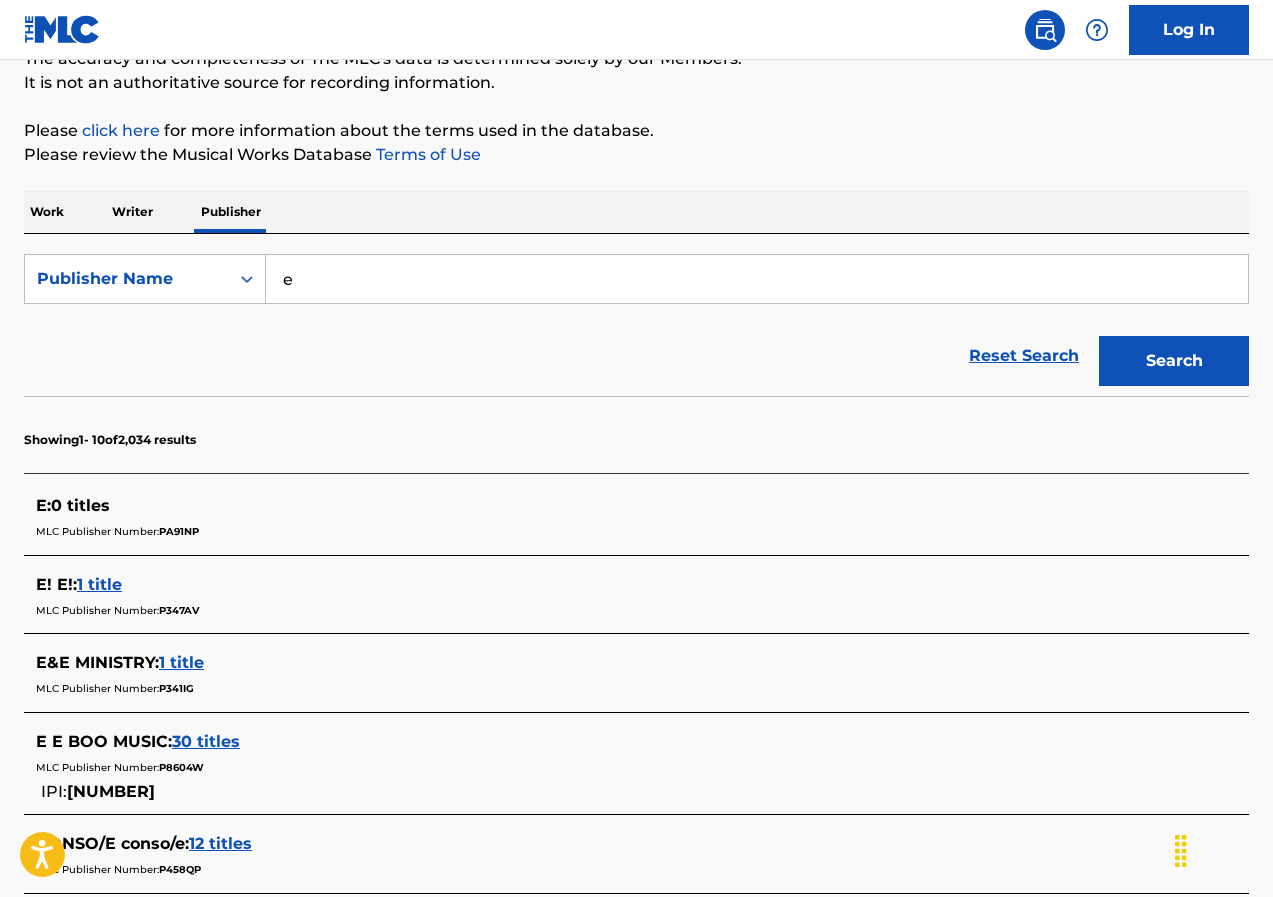 scroll, scrollTop: 200, scrollLeft: 0, axis: vertical 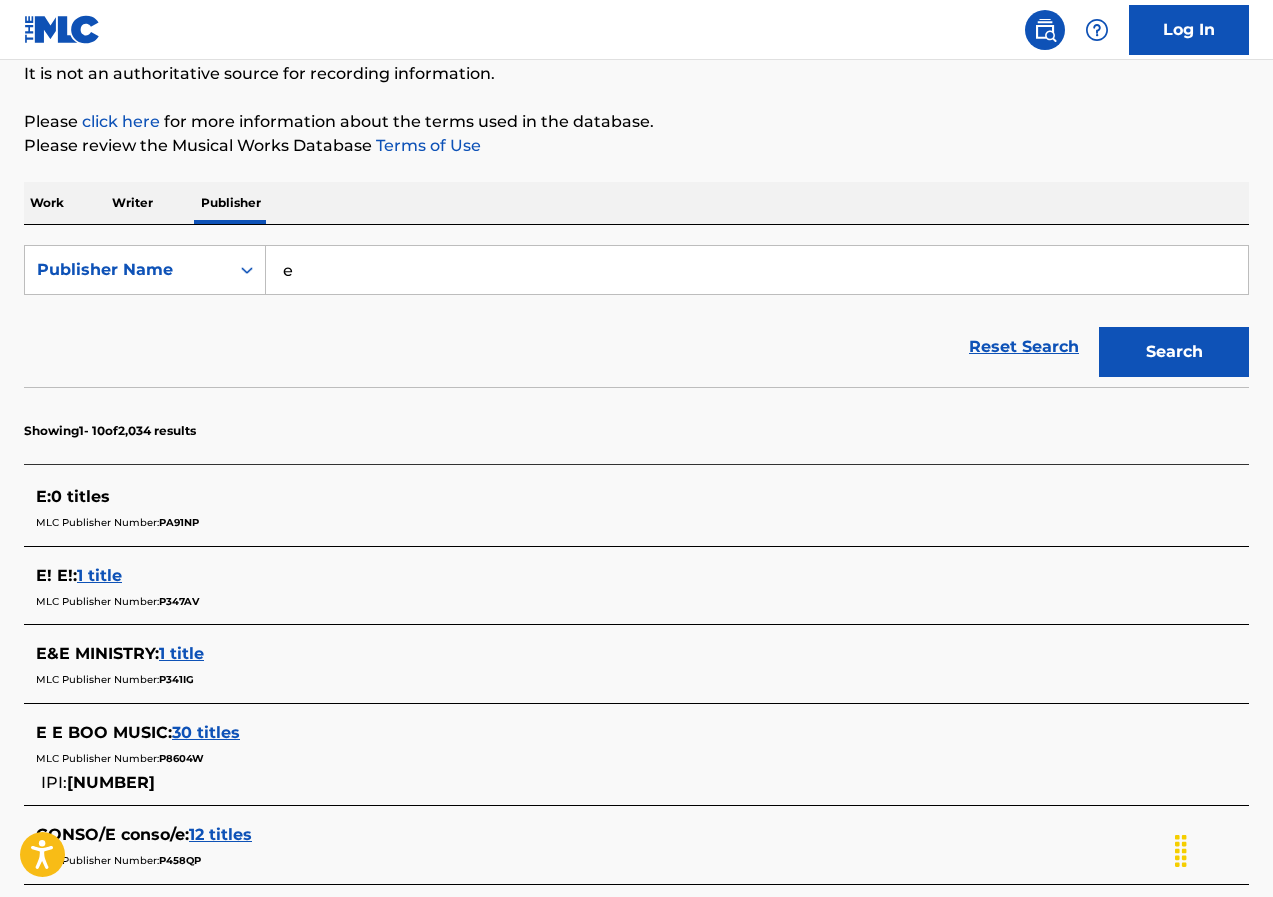 click on "1 title" at bounding box center (181, 653) 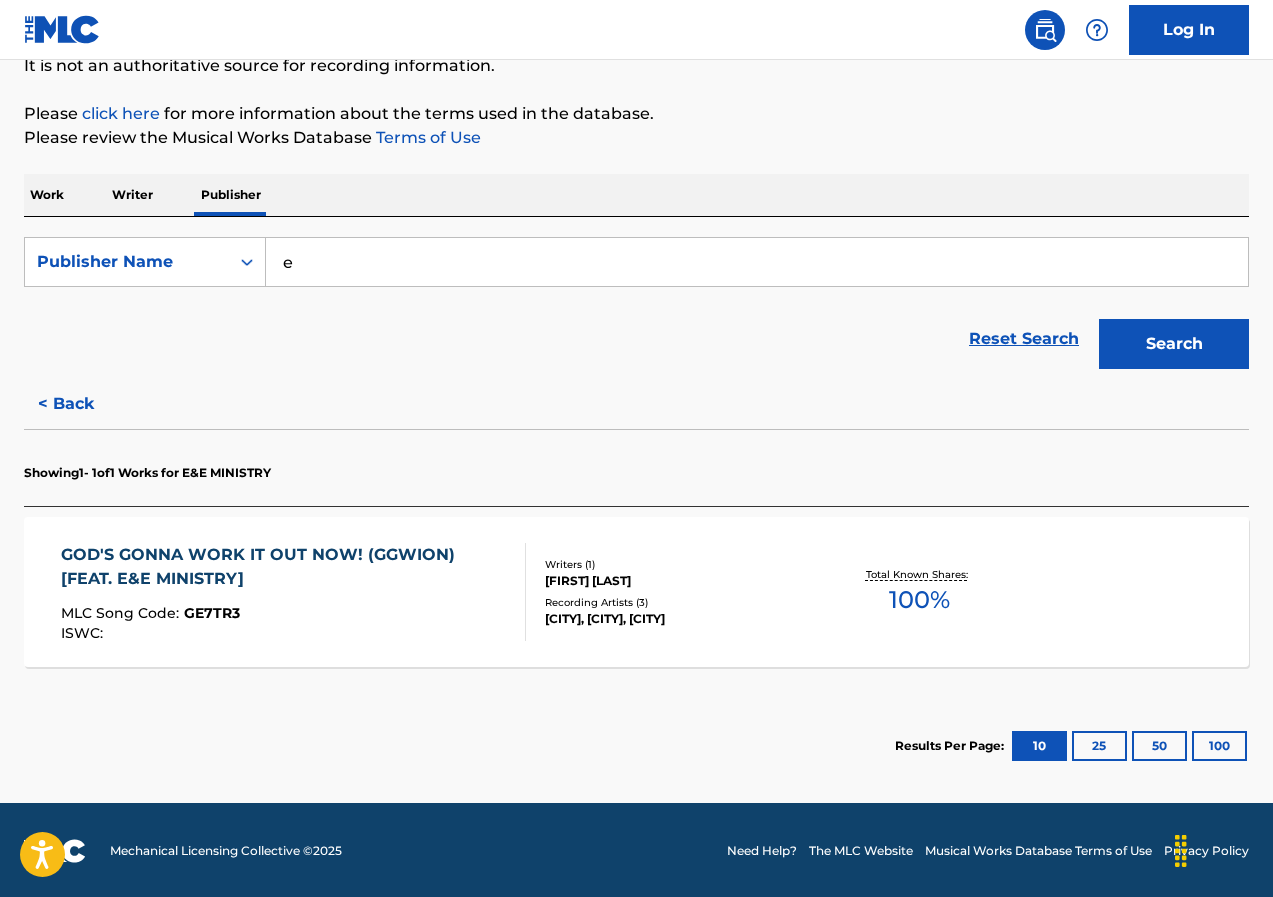 scroll, scrollTop: 210, scrollLeft: 0, axis: vertical 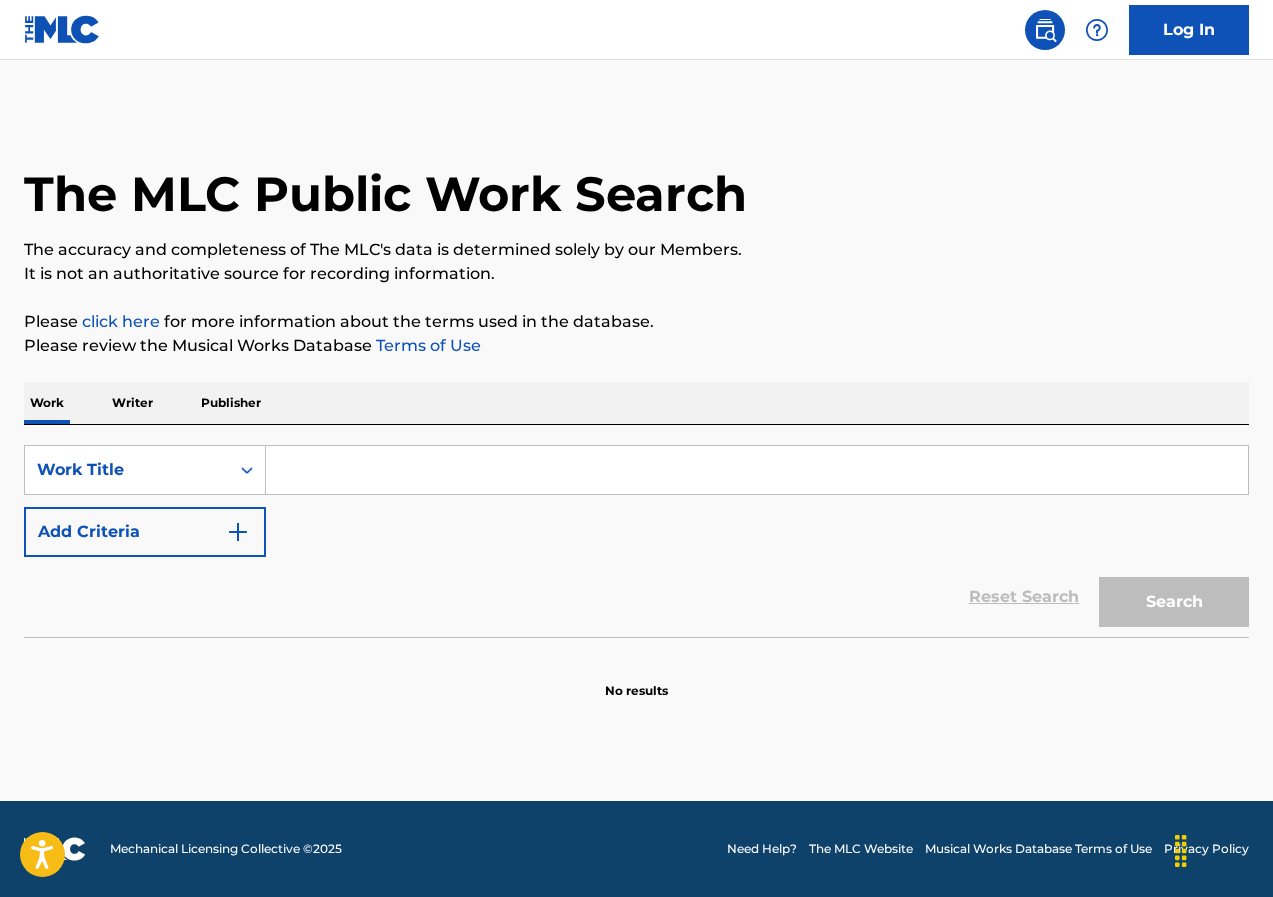 click on "SearchWithCriteria2c80c79e-3d71-4717-95ae-72054b9a255b Work Title Add Criteria" at bounding box center [636, 501] 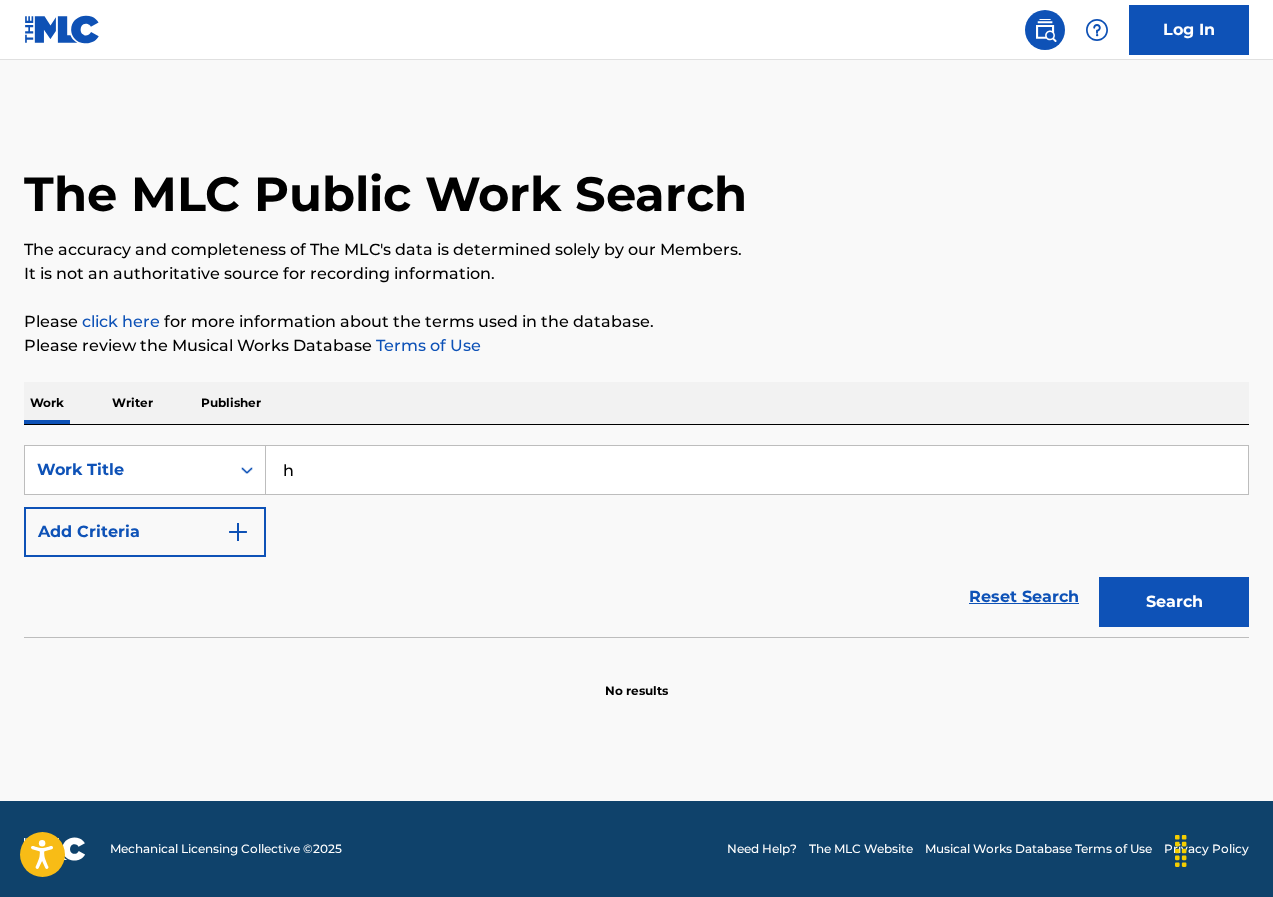 type on "h" 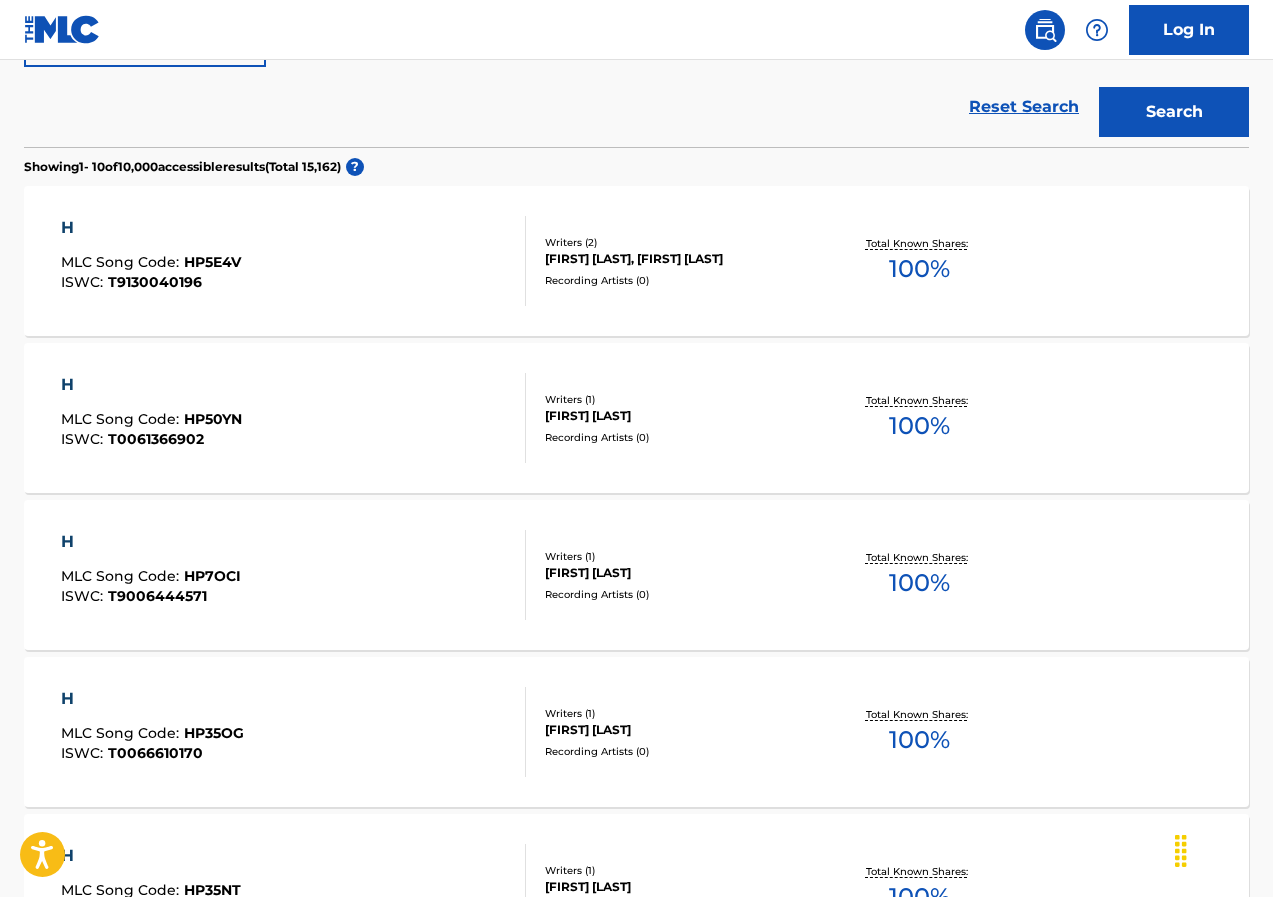 scroll, scrollTop: 500, scrollLeft: 0, axis: vertical 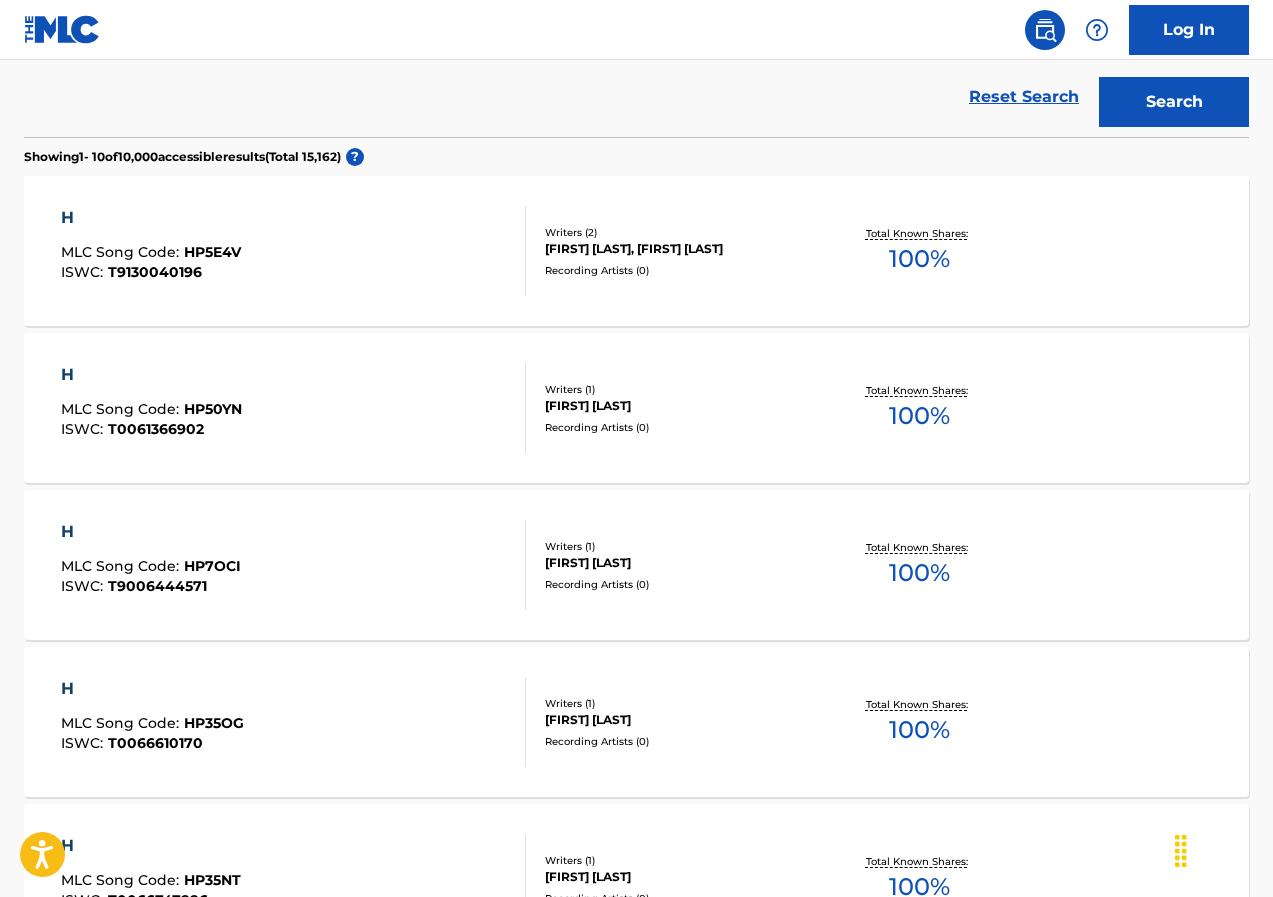 click on "H" at bounding box center (151, 532) 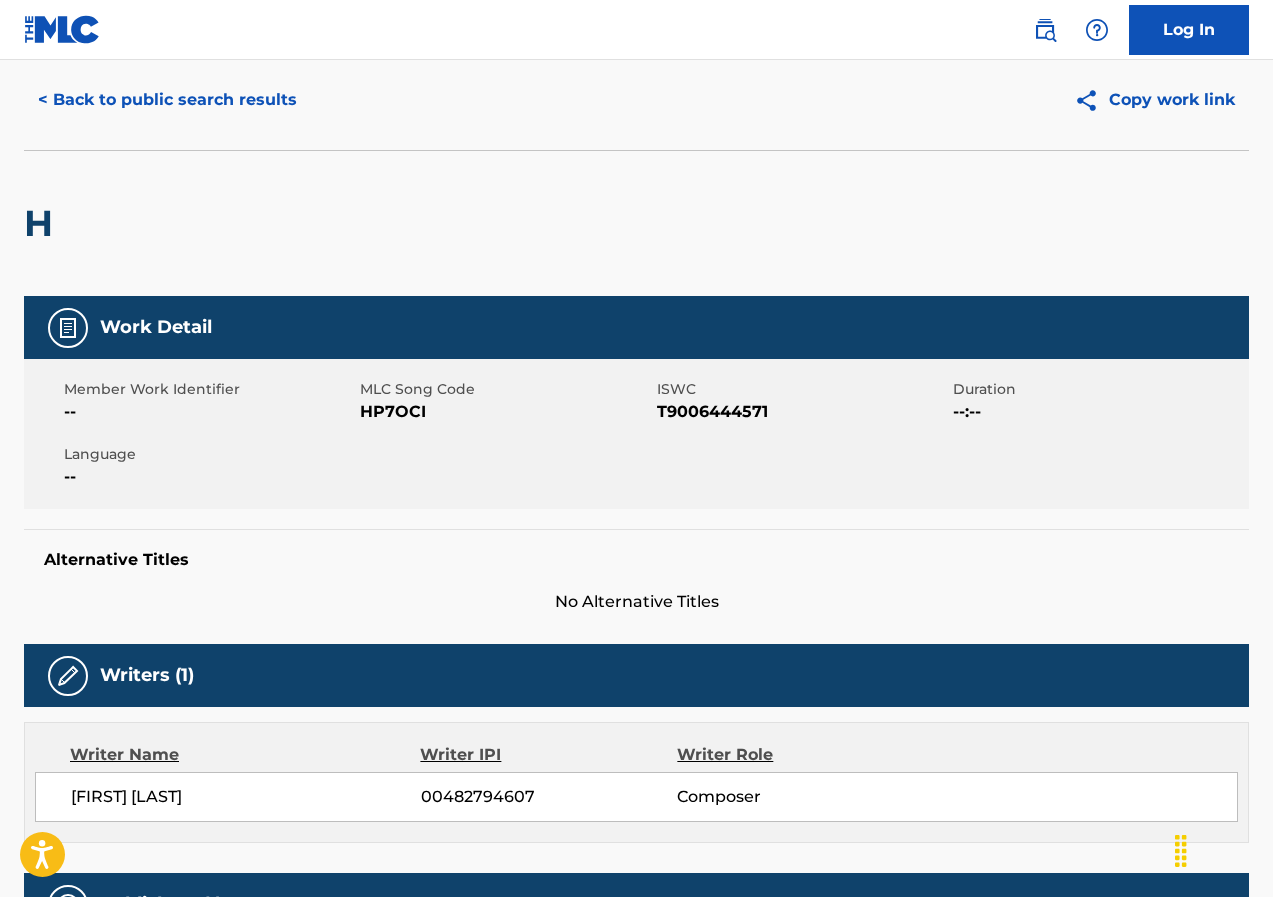 scroll, scrollTop: 0, scrollLeft: 0, axis: both 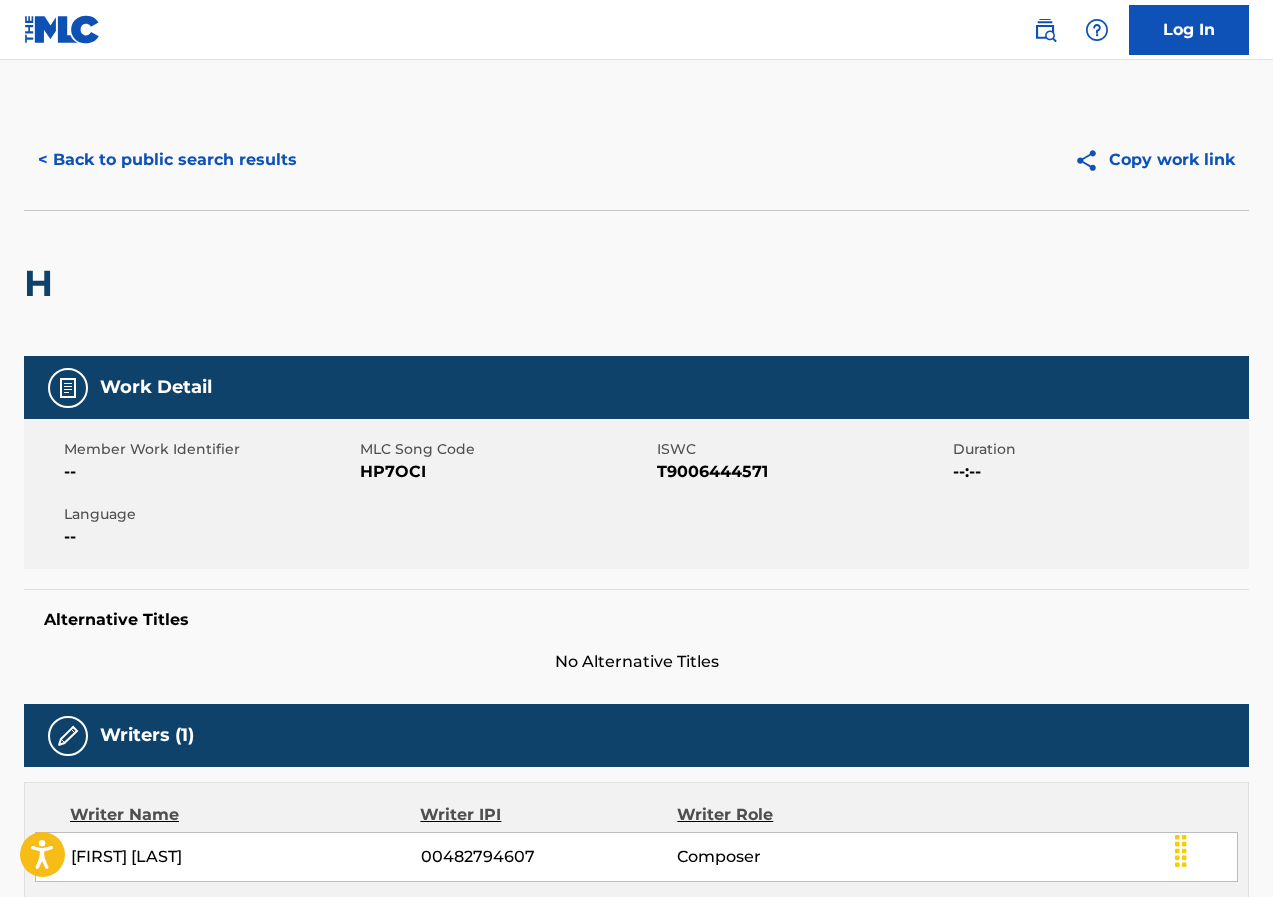click on "< Back to public search results" at bounding box center (167, 160) 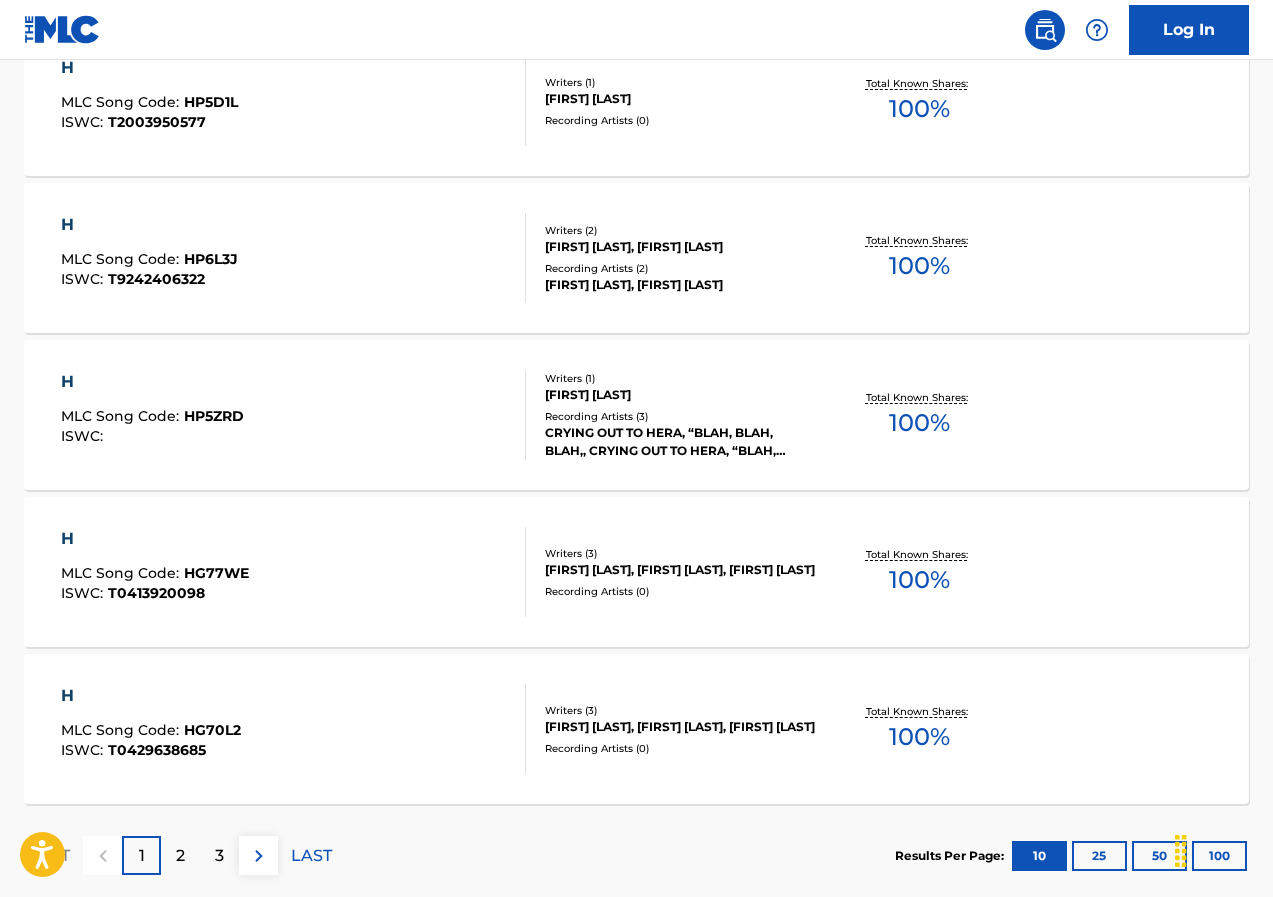 scroll, scrollTop: 1551, scrollLeft: 0, axis: vertical 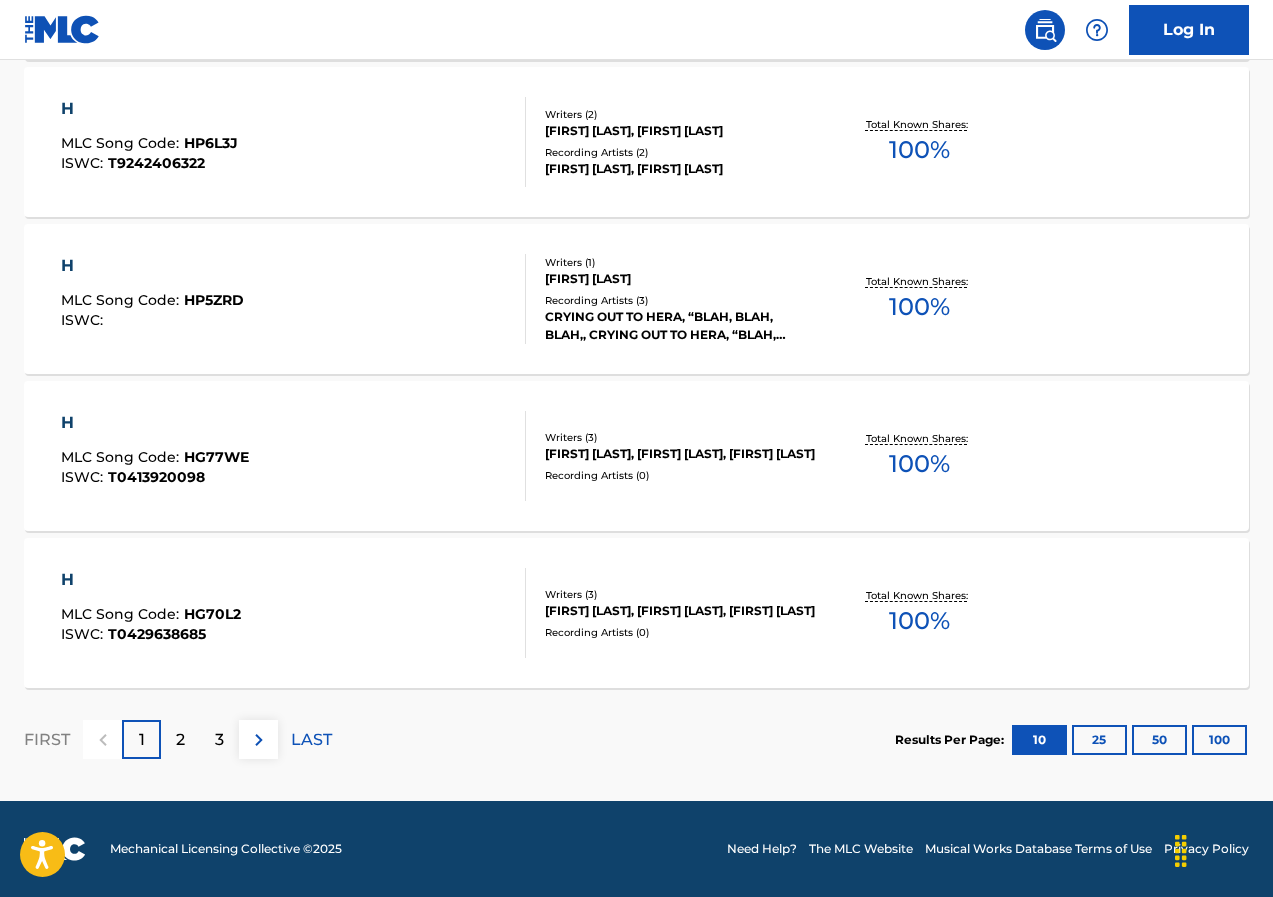 click on "H" at bounding box center (151, 580) 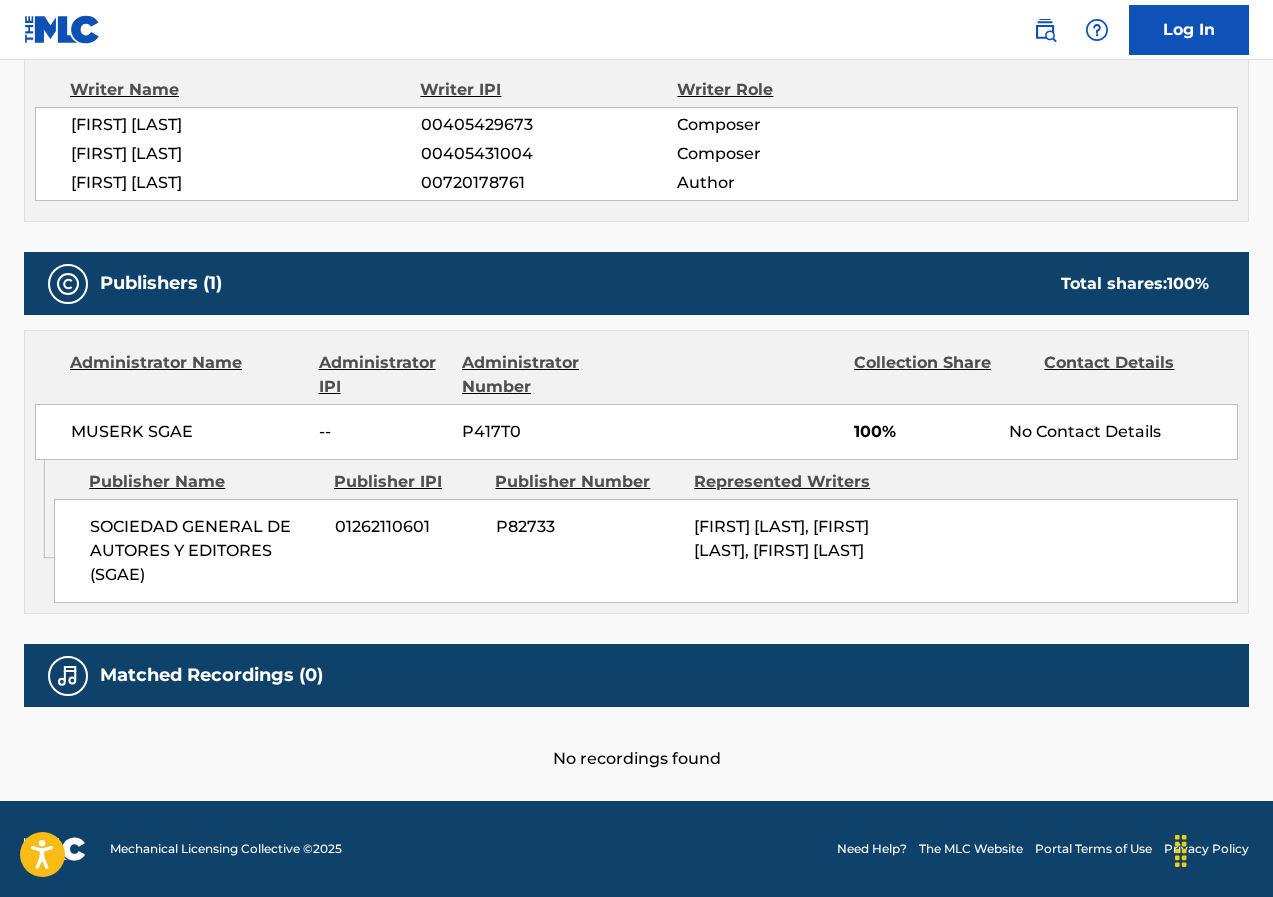 scroll, scrollTop: 773, scrollLeft: 0, axis: vertical 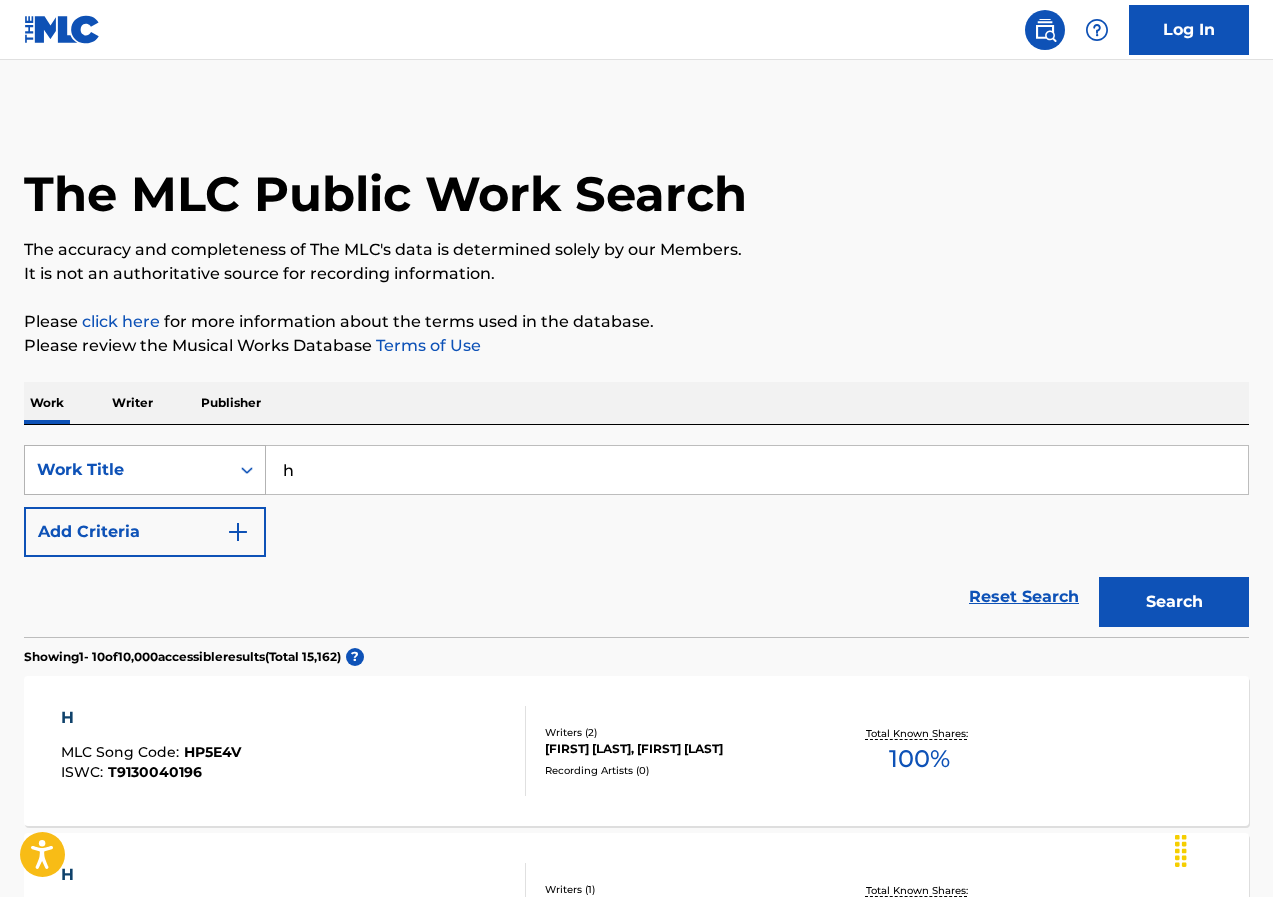 drag, startPoint x: 322, startPoint y: 478, endPoint x: 205, endPoint y: 477, distance: 117.00427 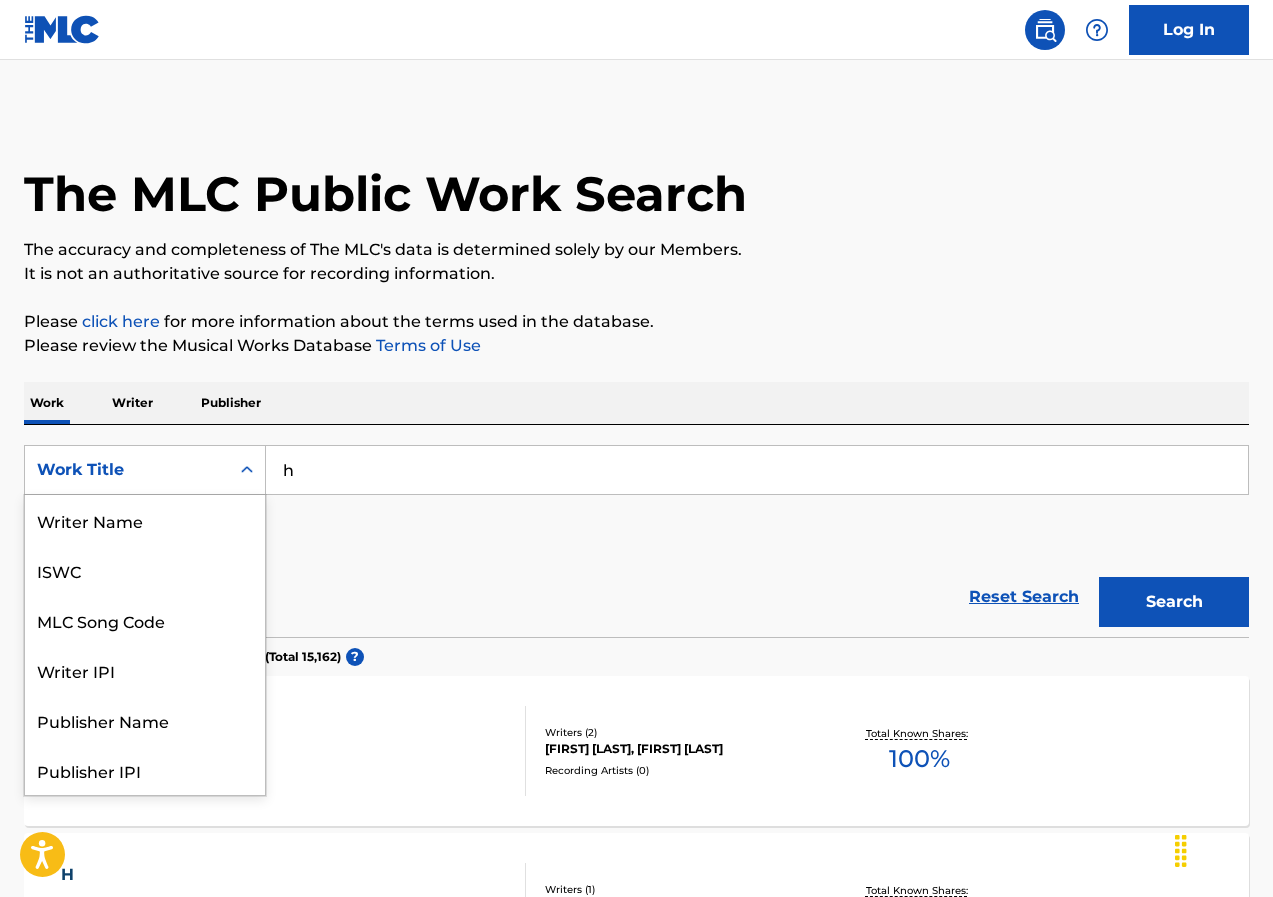 scroll, scrollTop: 100, scrollLeft: 0, axis: vertical 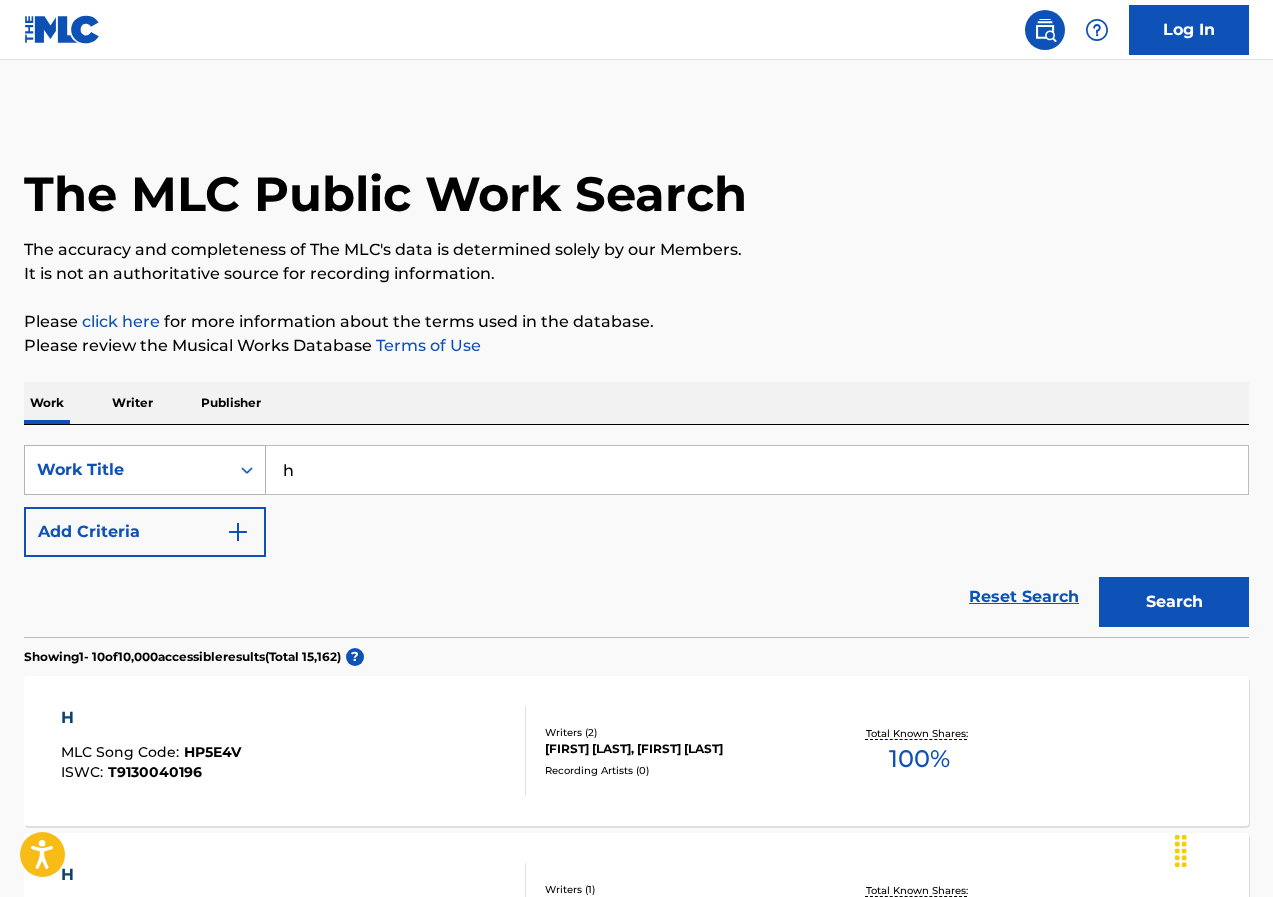 drag, startPoint x: 326, startPoint y: 473, endPoint x: 260, endPoint y: 464, distance: 66.61081 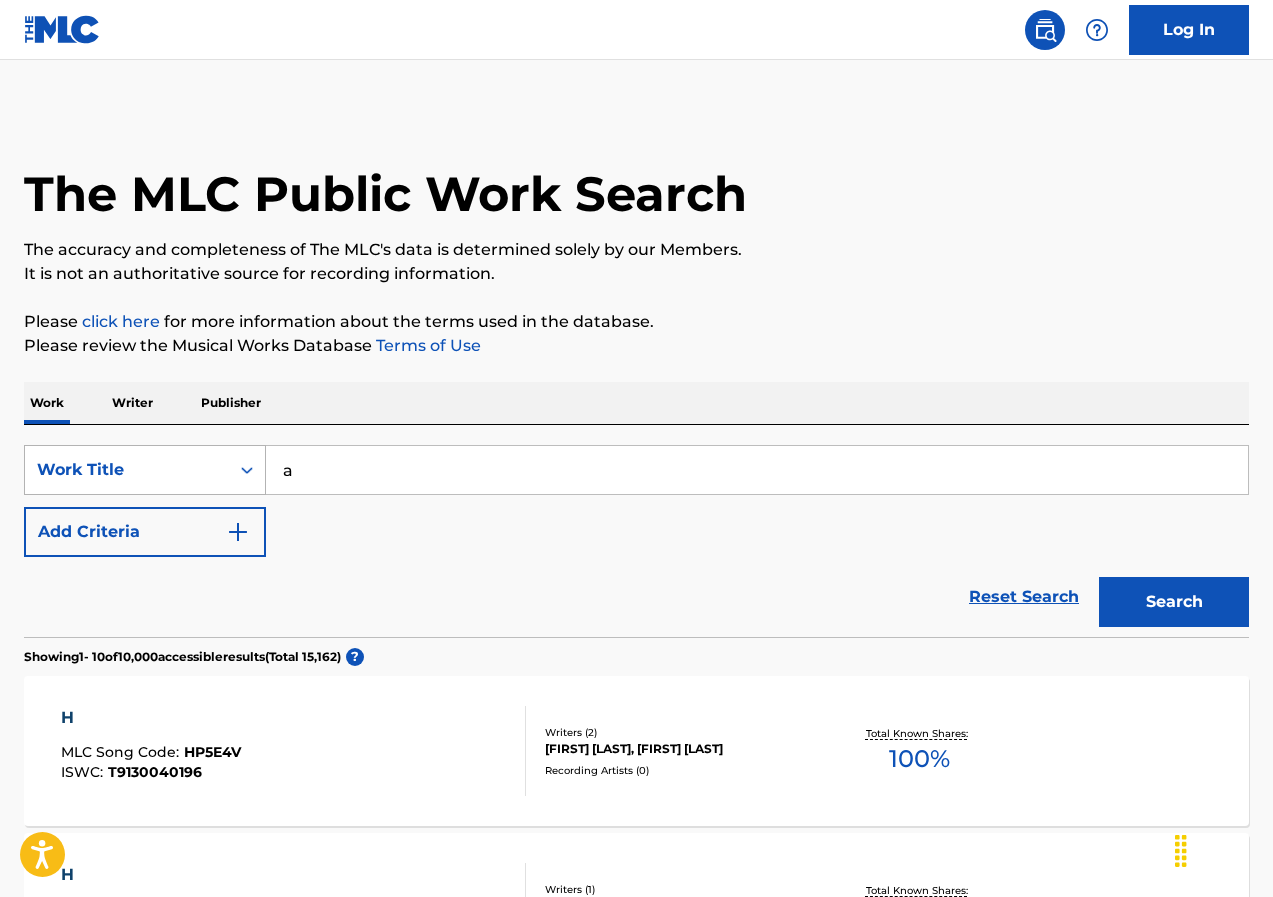type on "a" 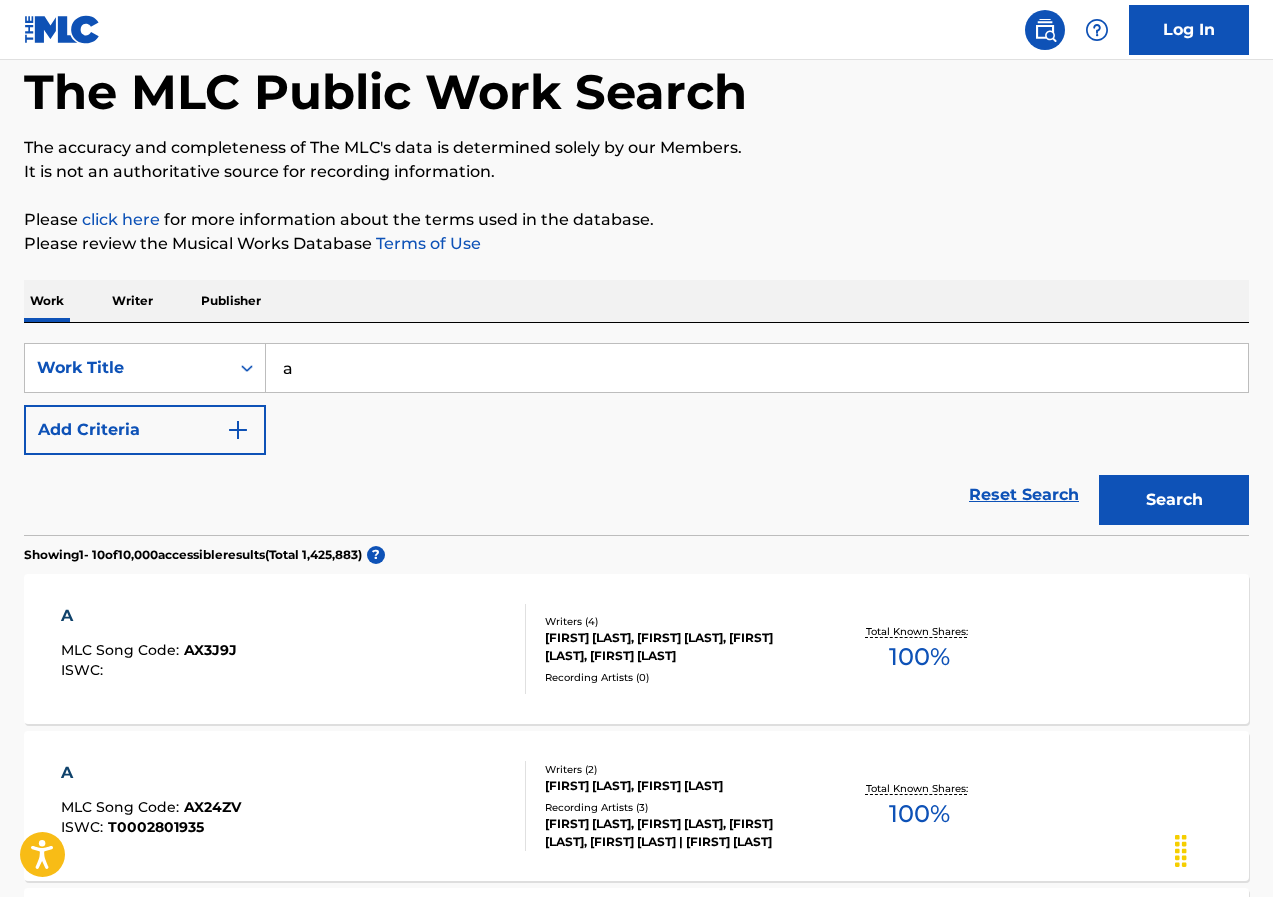 scroll, scrollTop: 200, scrollLeft: 0, axis: vertical 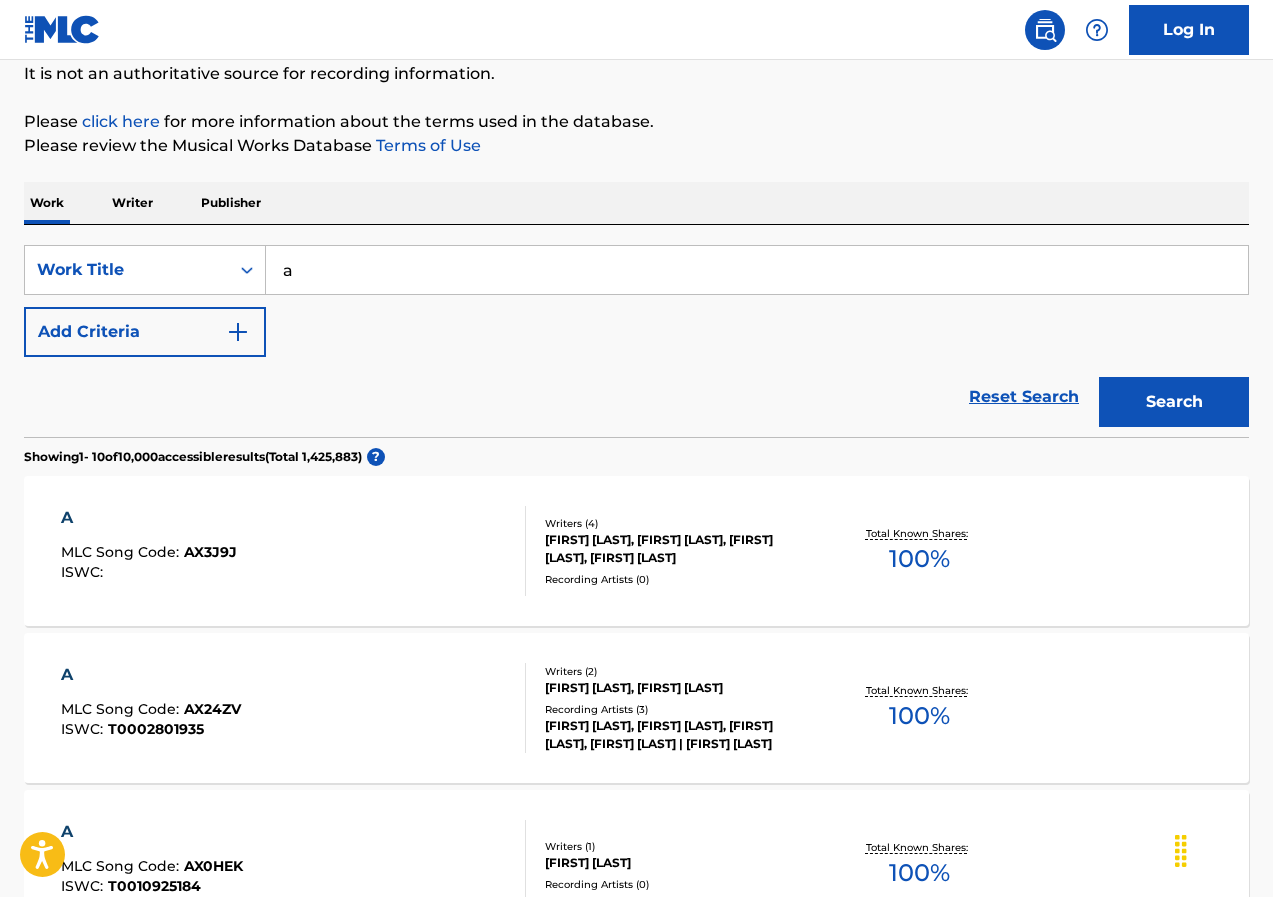 click on "A MLC Song Code : AX3J9J ISWC : Writers ( 4 ) [FIRST] [LAST], [FIRST] [LAST], [FIRST] [LAST], [FIRST] [LAST] Recording Artists ( 0 ) Total Known Shares: 100 %" at bounding box center (636, 551) 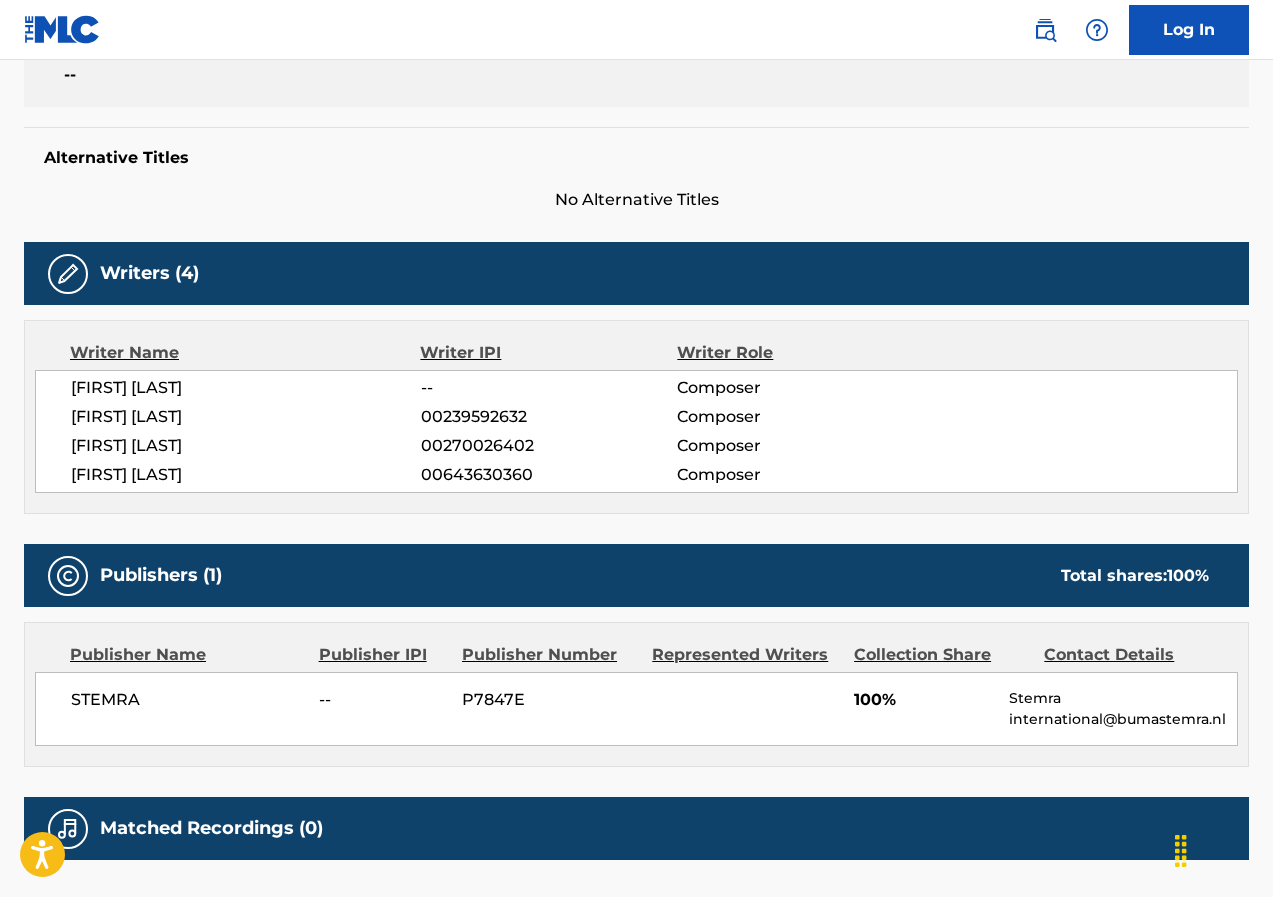 scroll, scrollTop: 600, scrollLeft: 0, axis: vertical 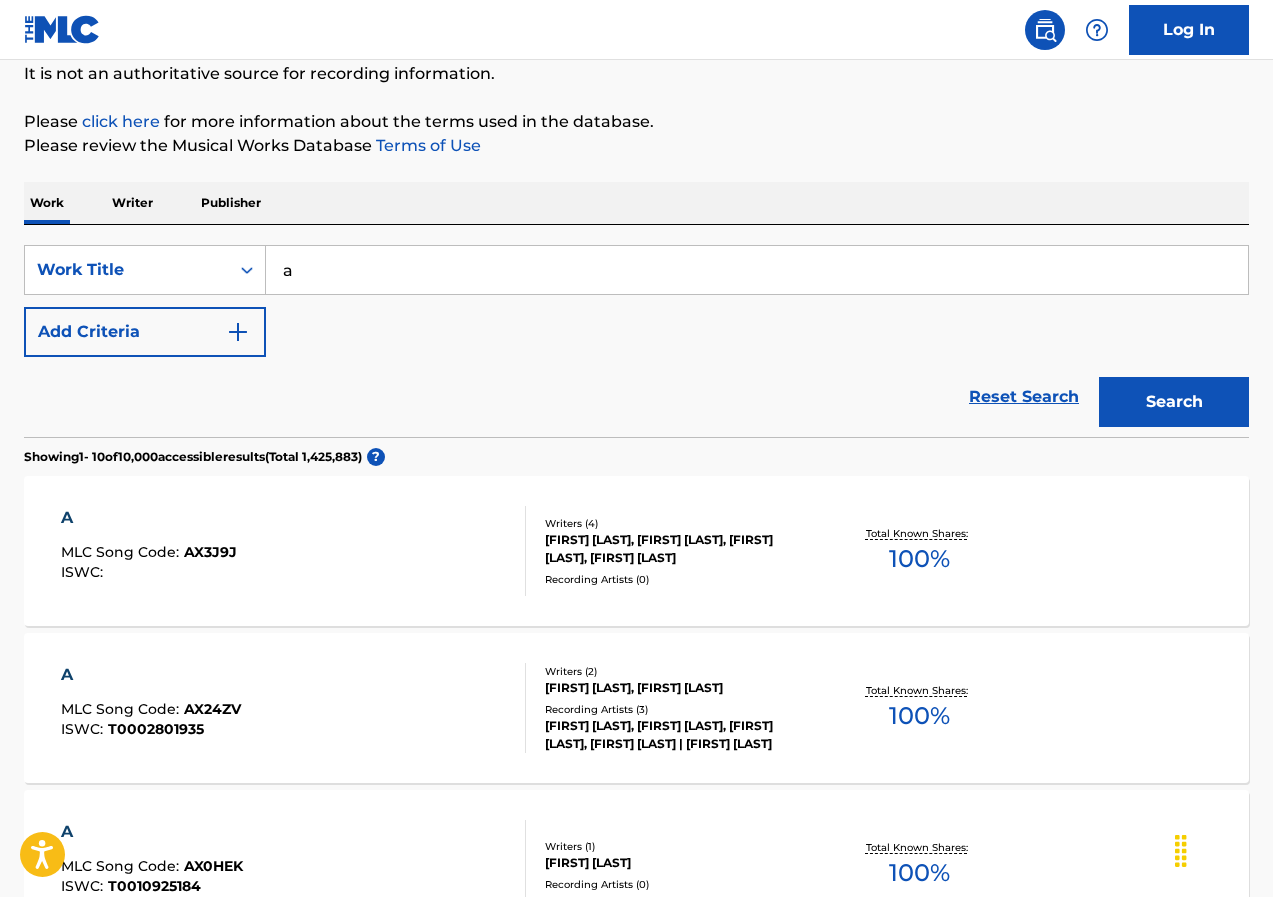 click on "MLC Song Code :" at bounding box center (122, 709) 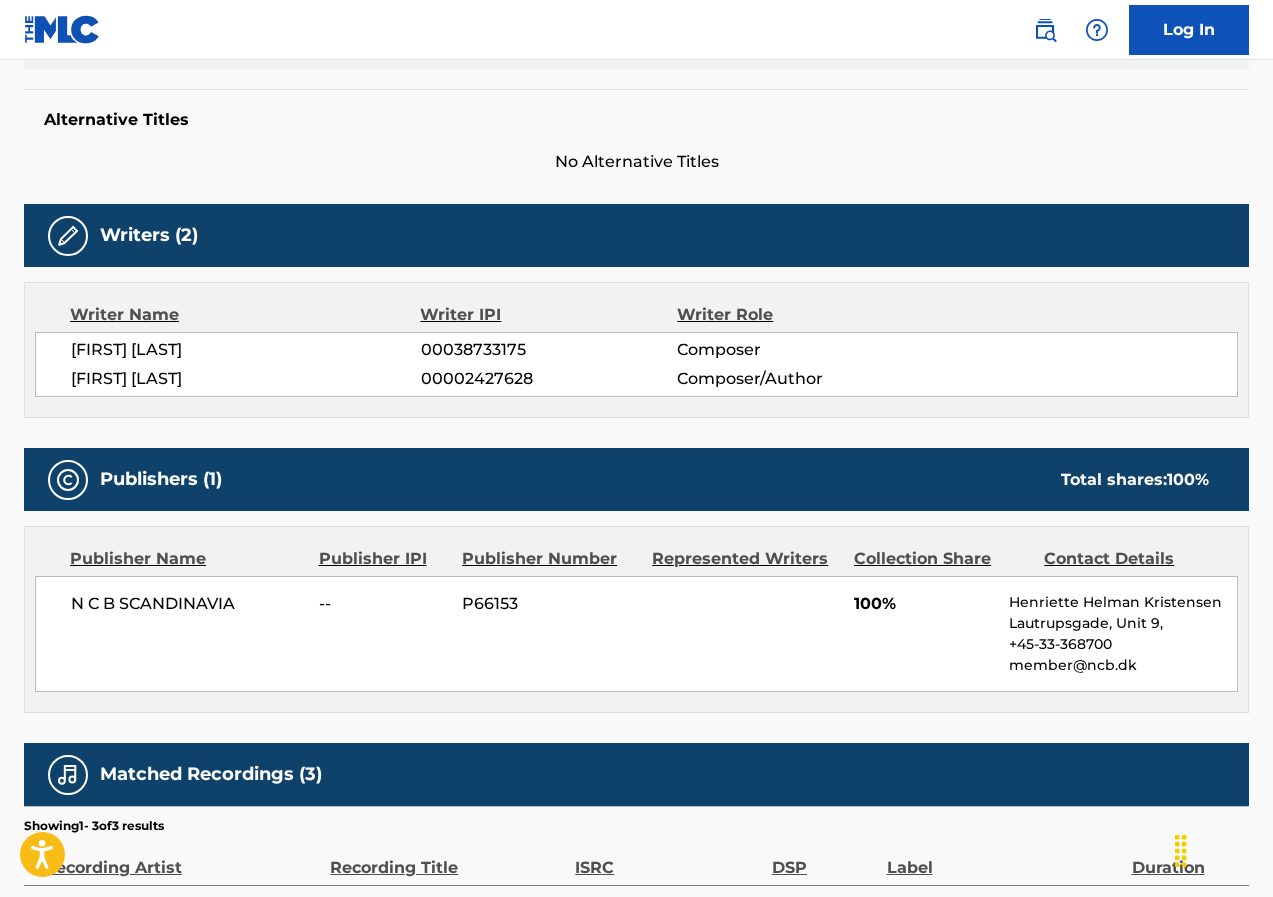 scroll, scrollTop: 765, scrollLeft: 0, axis: vertical 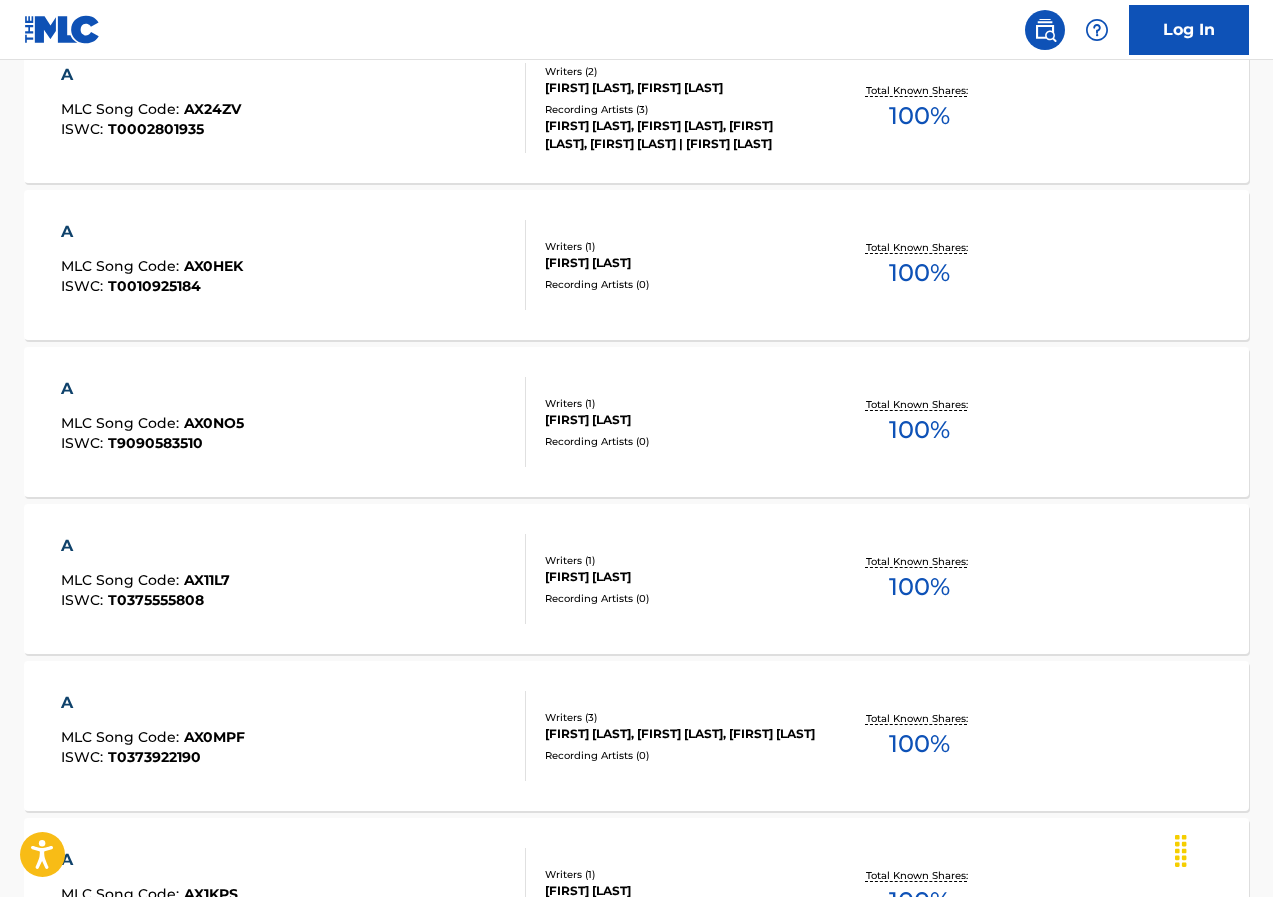 click on "MLC Song Code :" at bounding box center [122, 737] 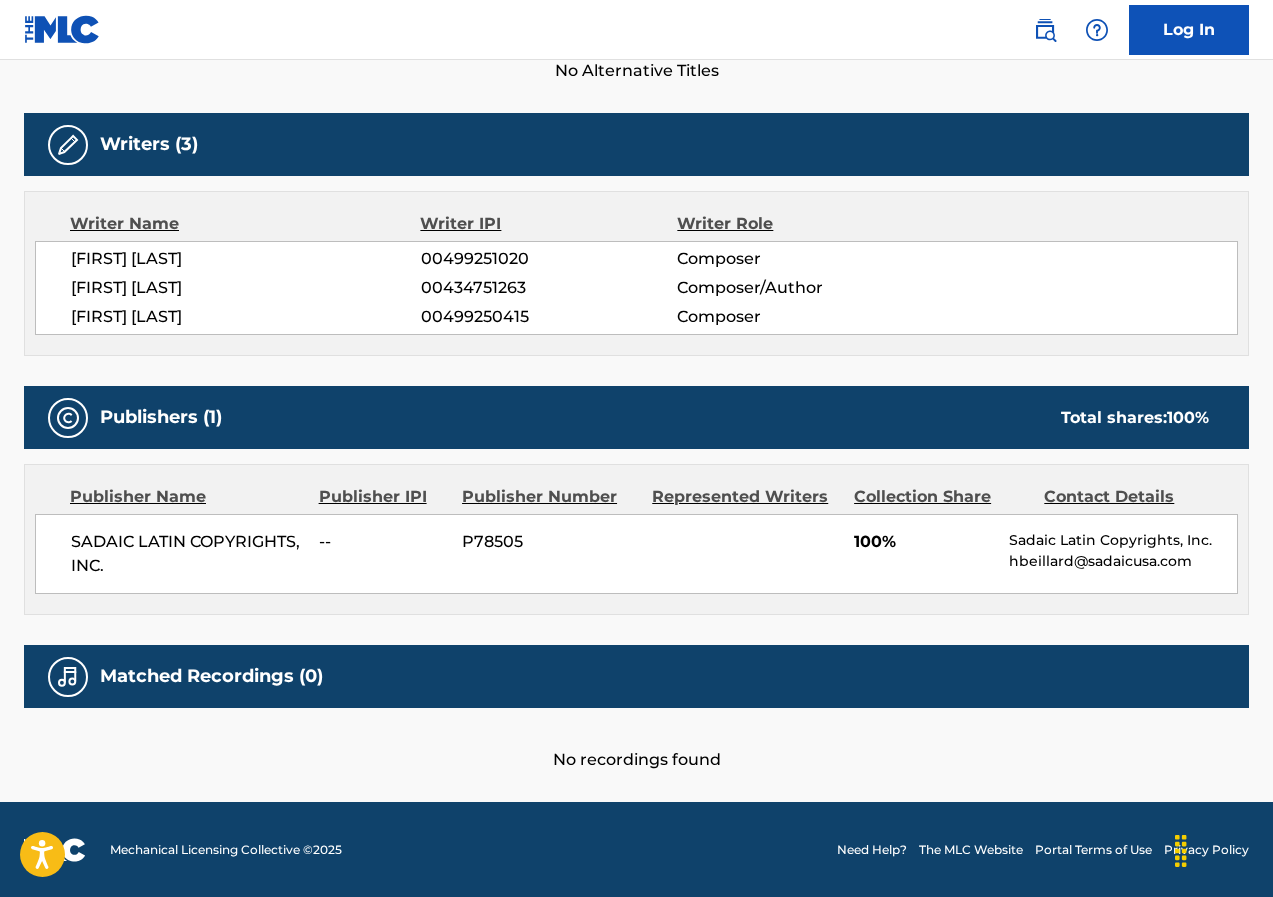 scroll, scrollTop: 592, scrollLeft: 0, axis: vertical 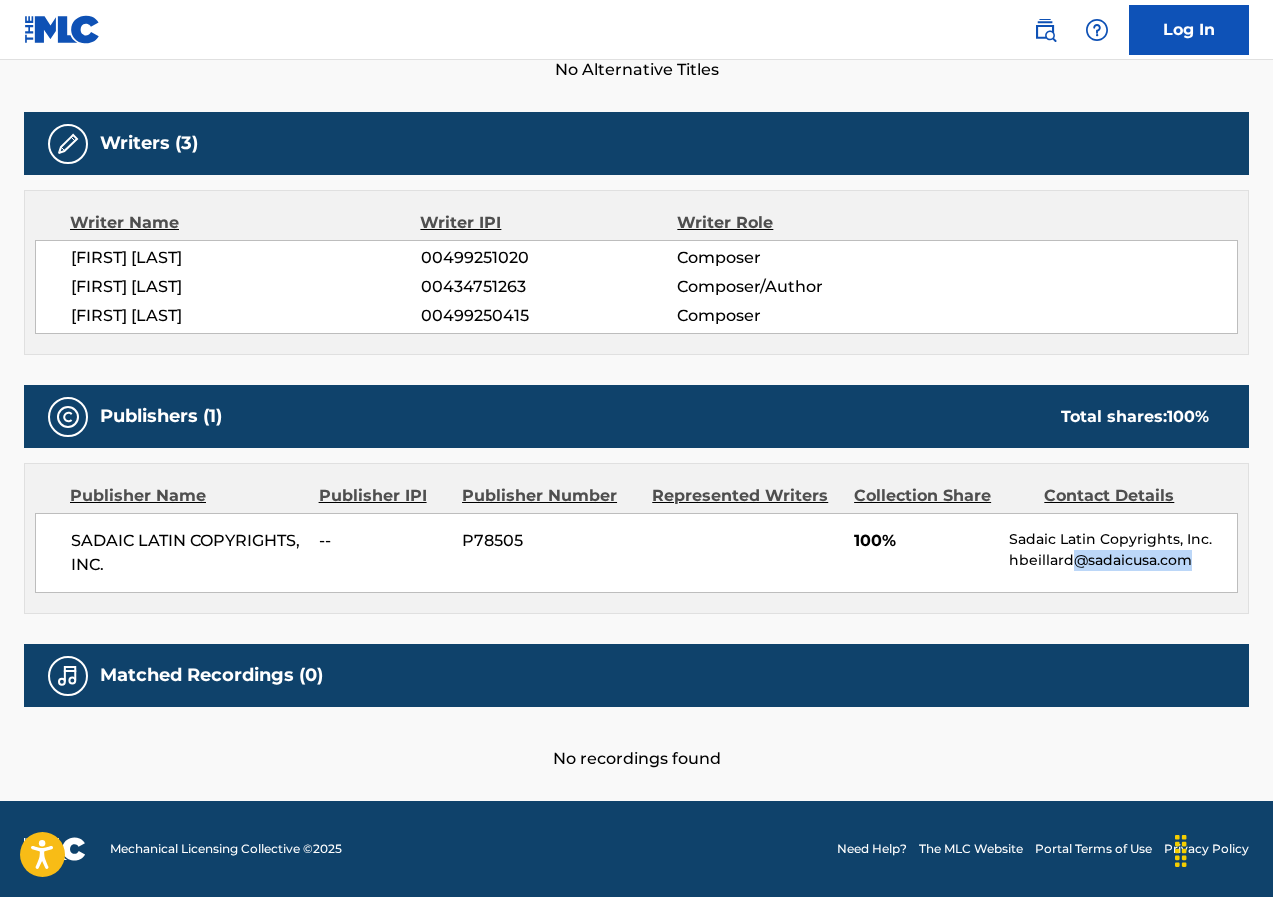 drag, startPoint x: 1206, startPoint y: 551, endPoint x: 1075, endPoint y: 560, distance: 131.30879 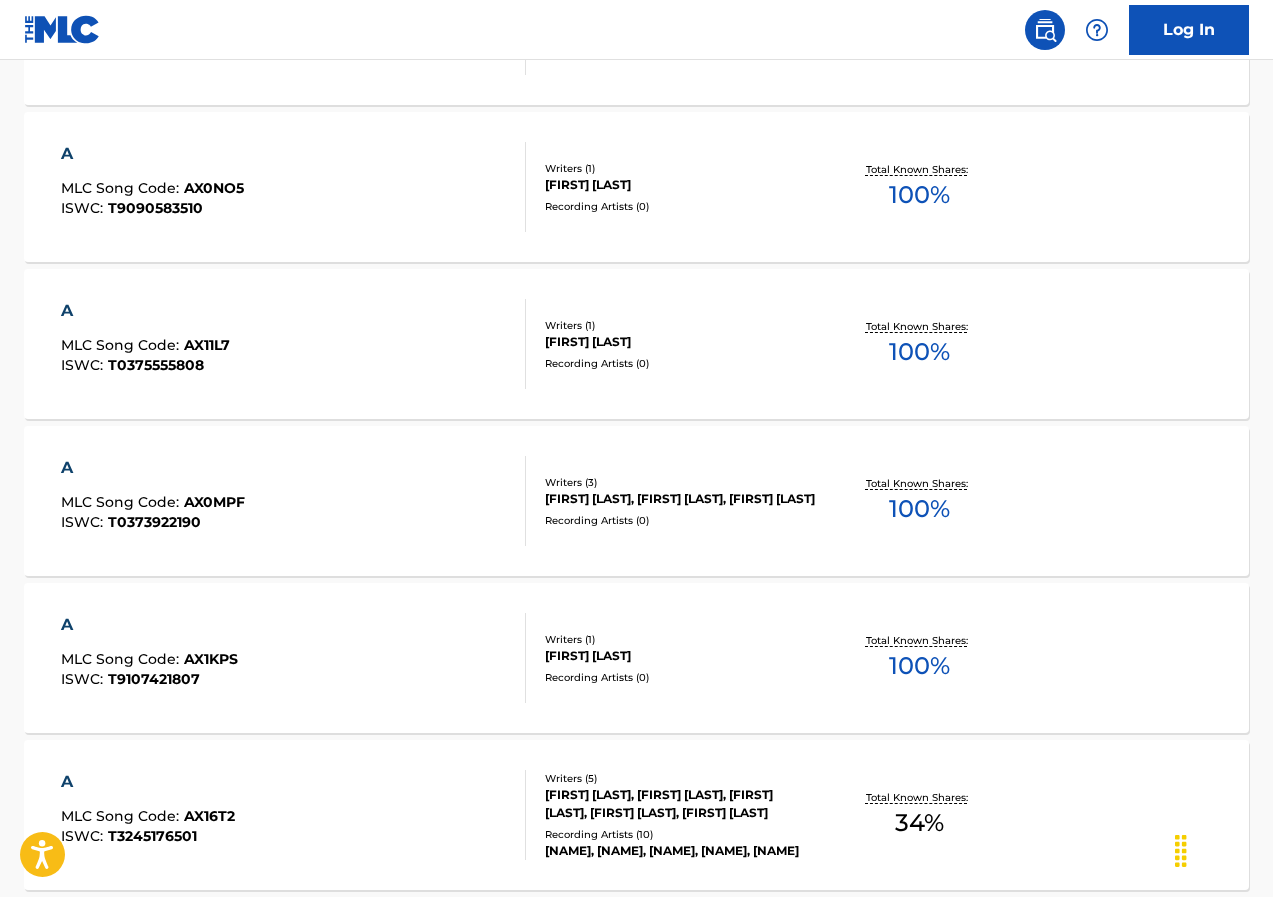 scroll, scrollTop: 1252, scrollLeft: 0, axis: vertical 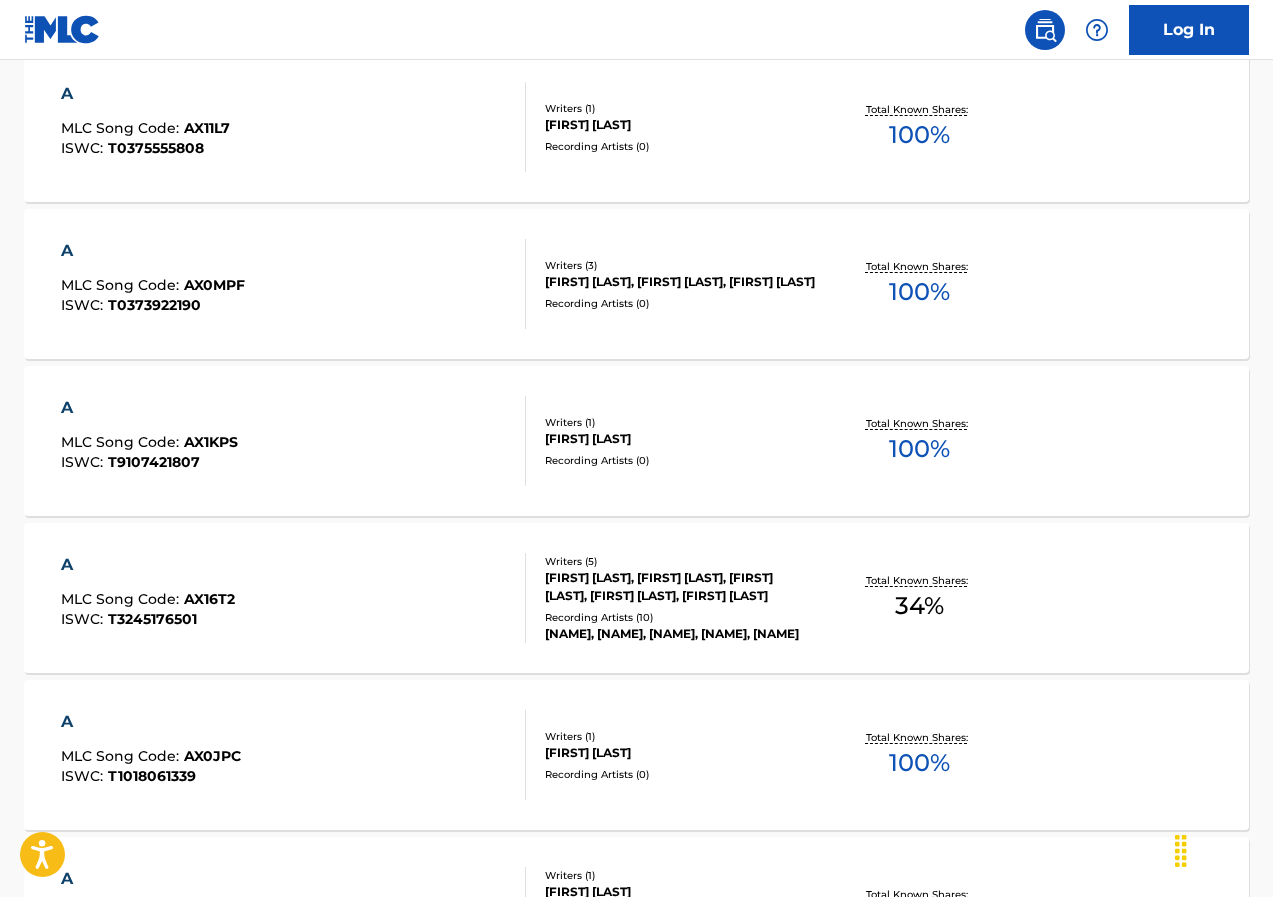click on "T3245176501" at bounding box center [152, 619] 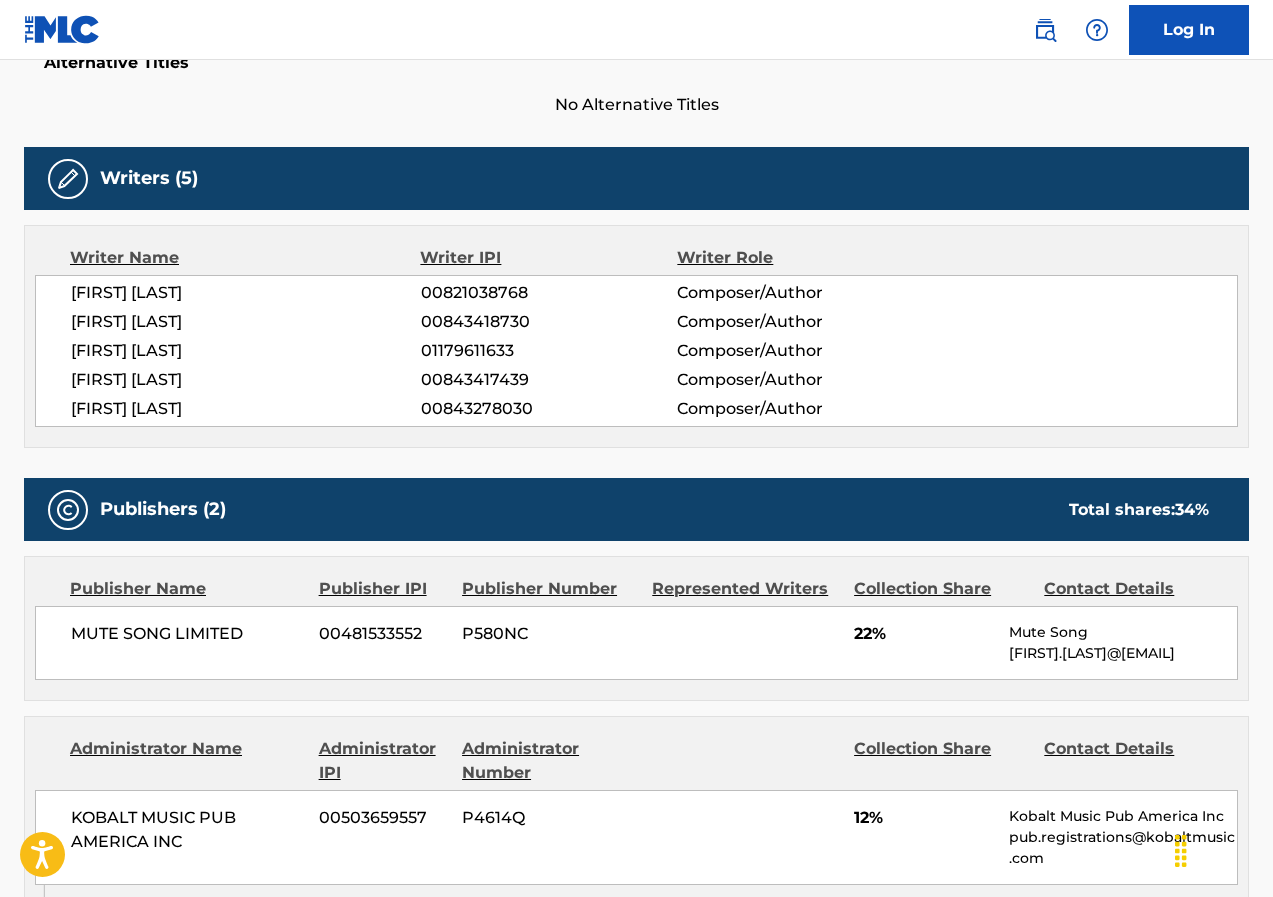 scroll, scrollTop: 800, scrollLeft: 0, axis: vertical 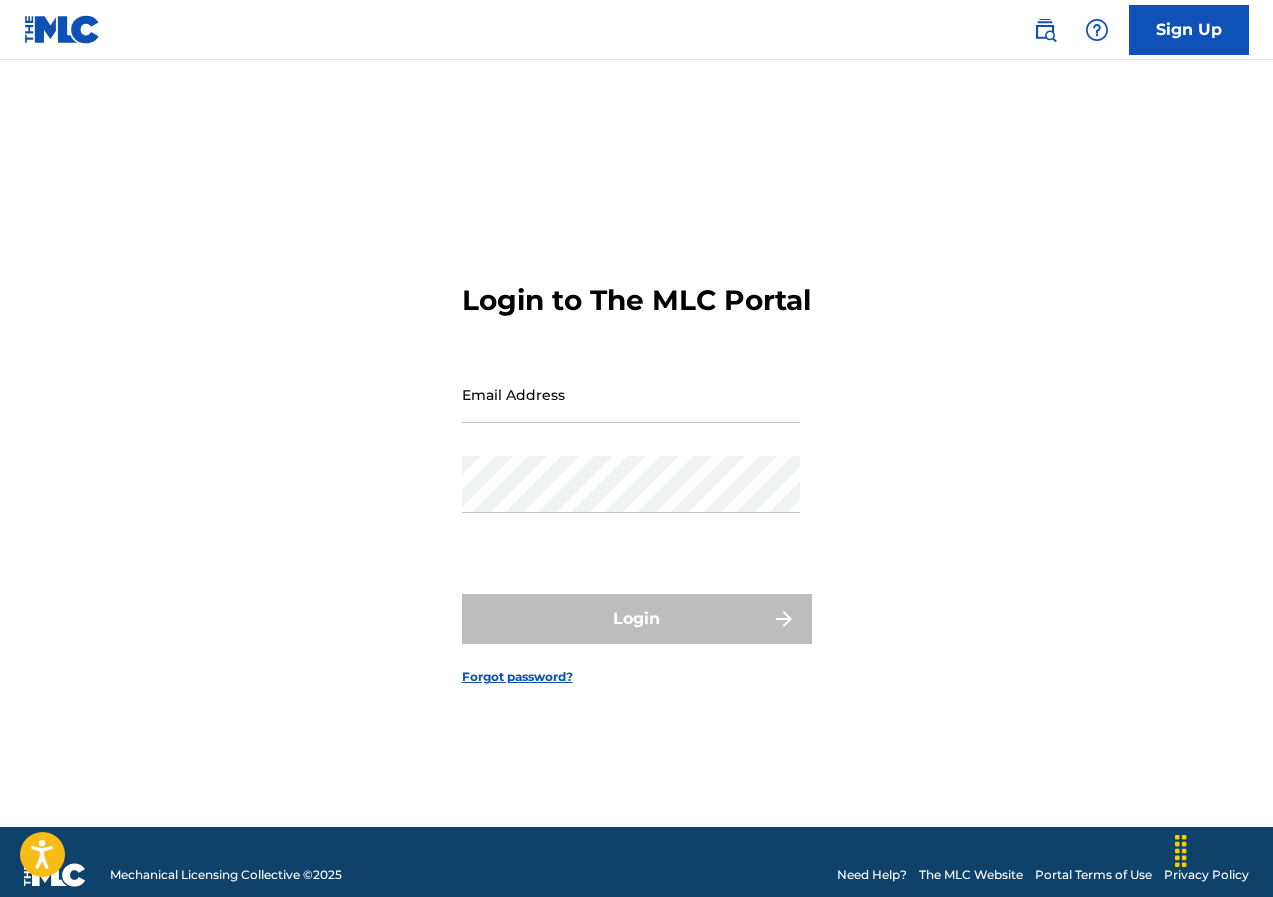 click on "The MLC Website" at bounding box center [971, 875] 